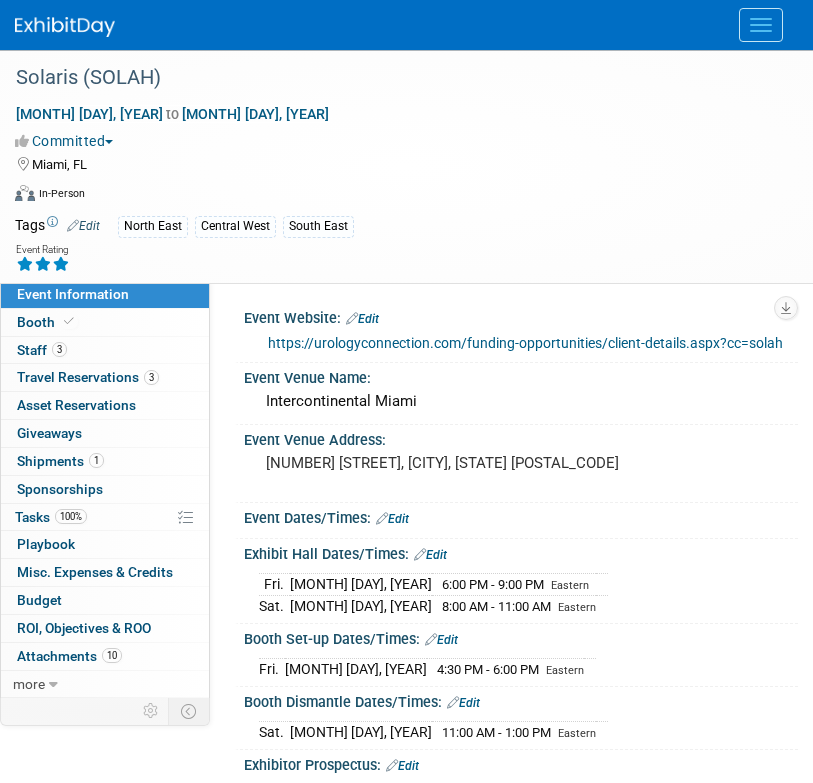 scroll, scrollTop: 0, scrollLeft: 0, axis: both 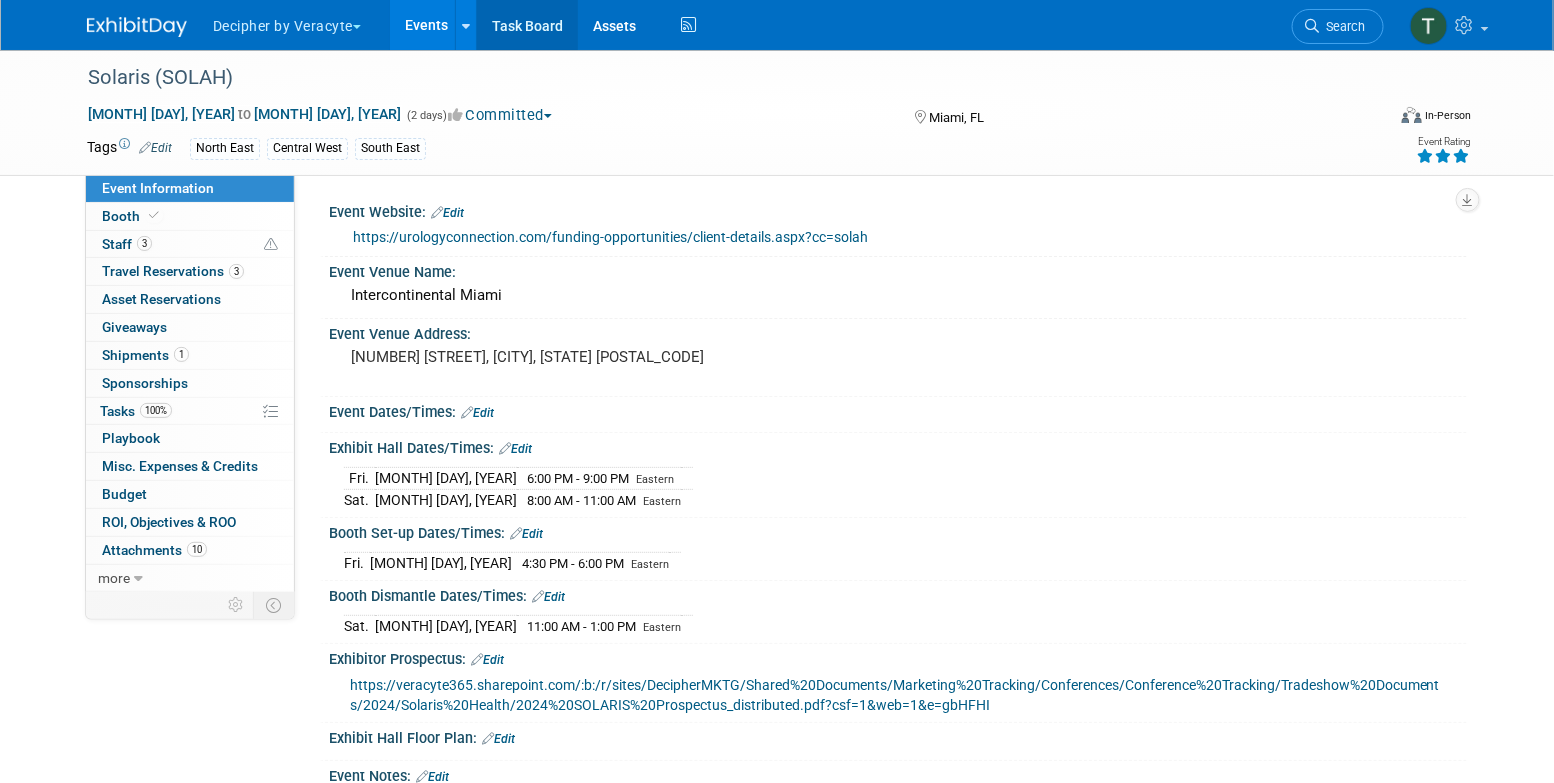 click on "Task Board" at bounding box center [527, 25] 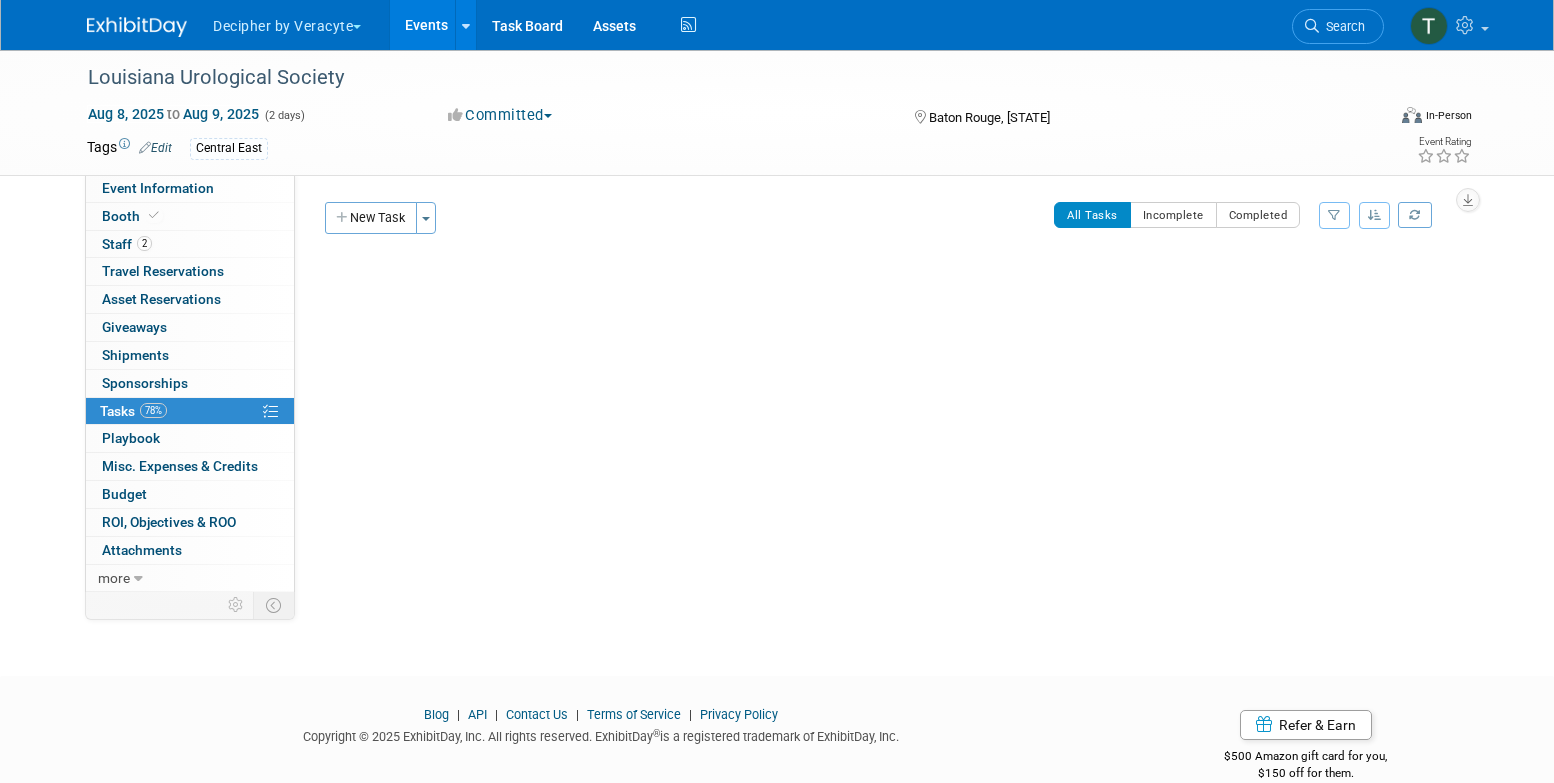 scroll, scrollTop: 0, scrollLeft: 0, axis: both 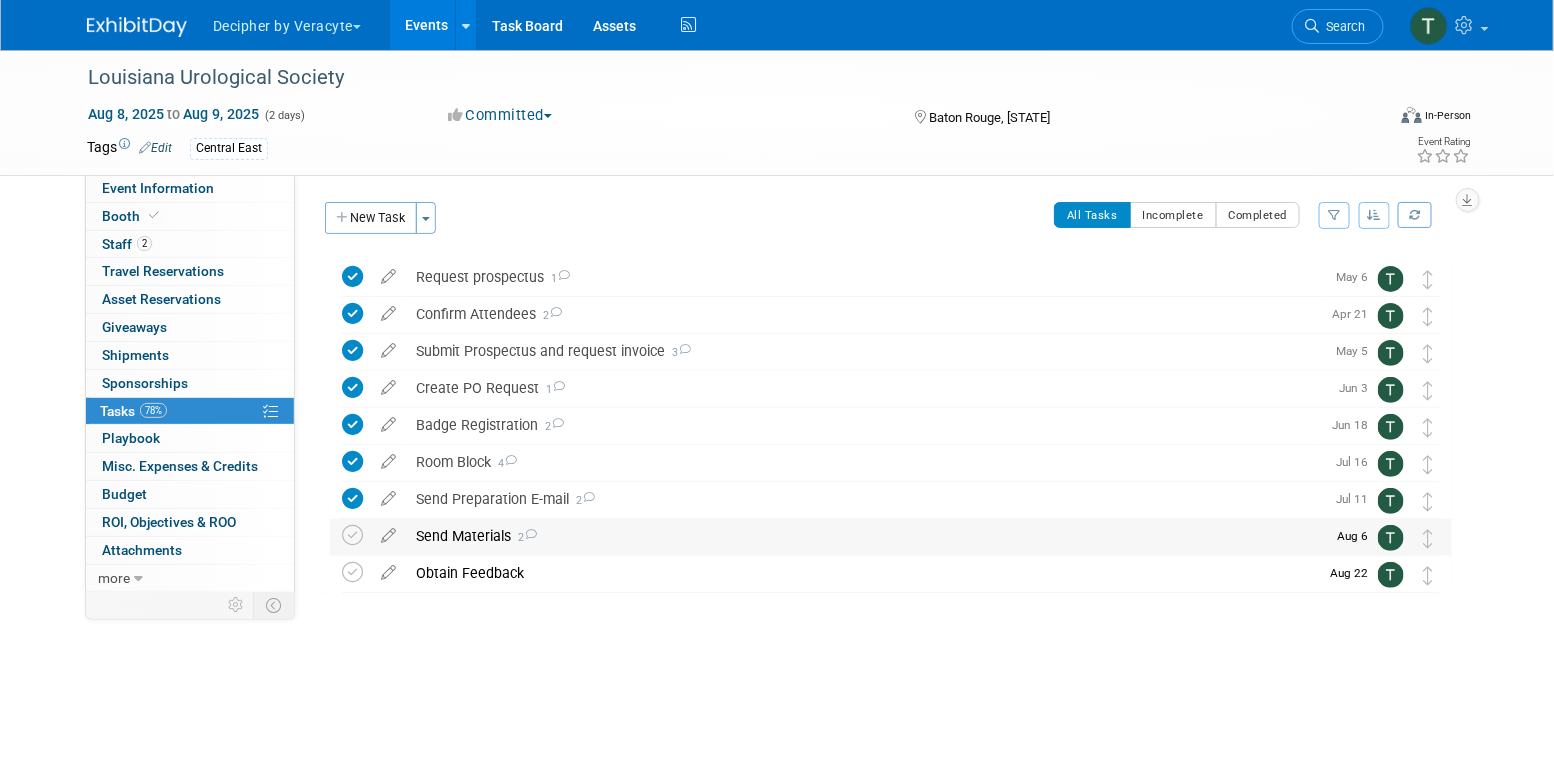click on "Send Materials
2" at bounding box center (865, 536) 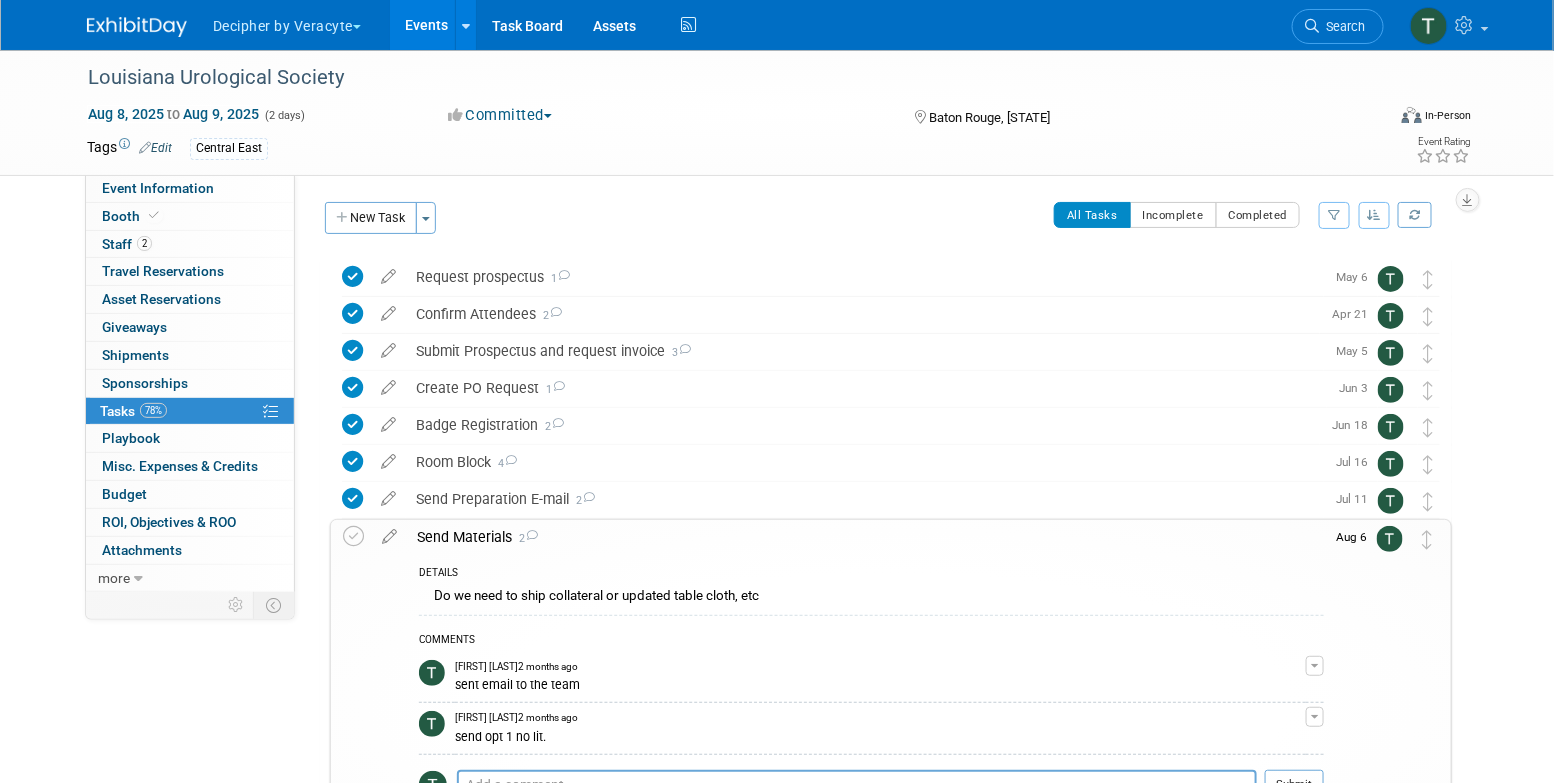 click on "Send Materials
2" at bounding box center (865, 537) 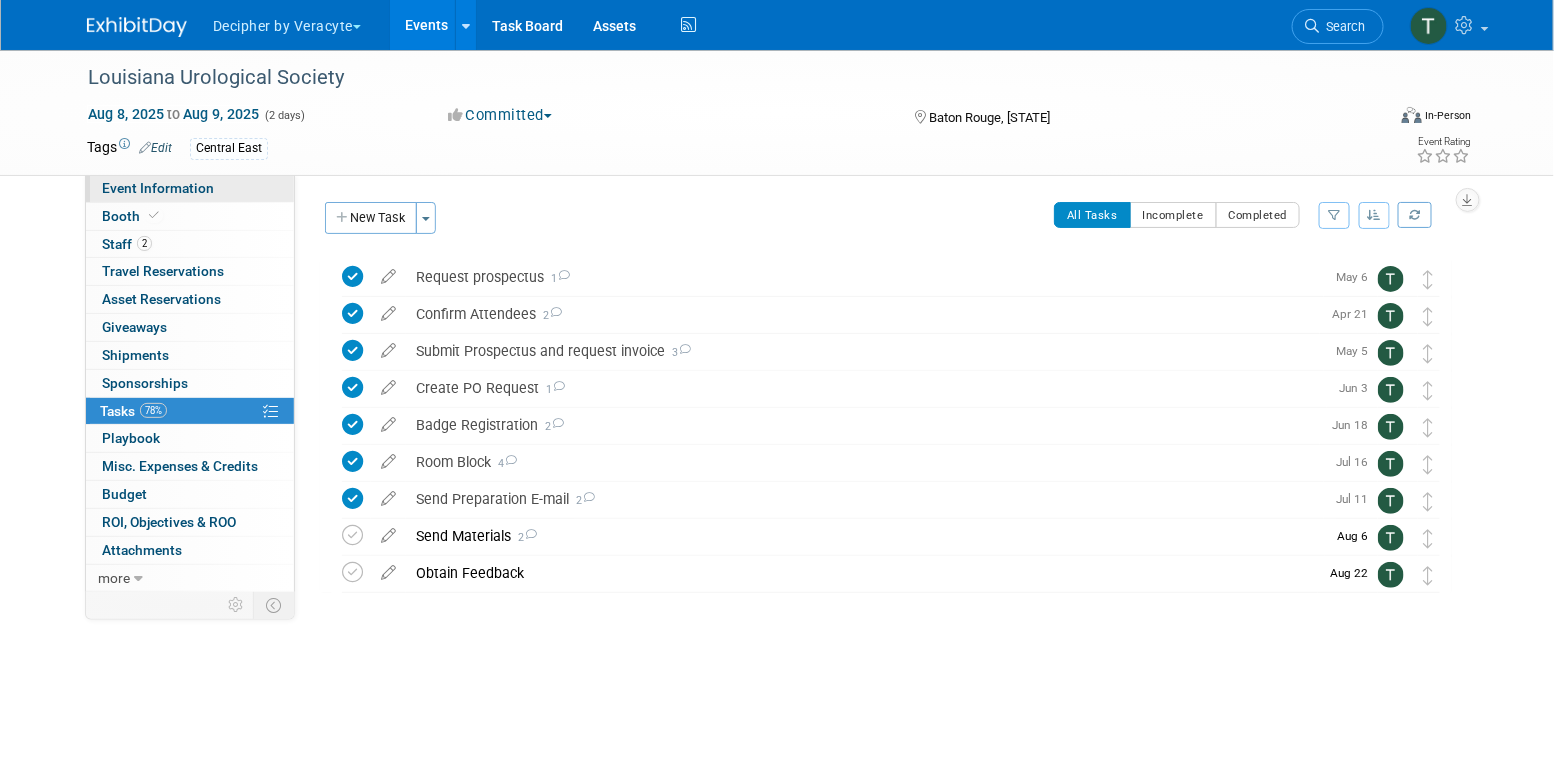 click on "Event Information" at bounding box center (190, 188) 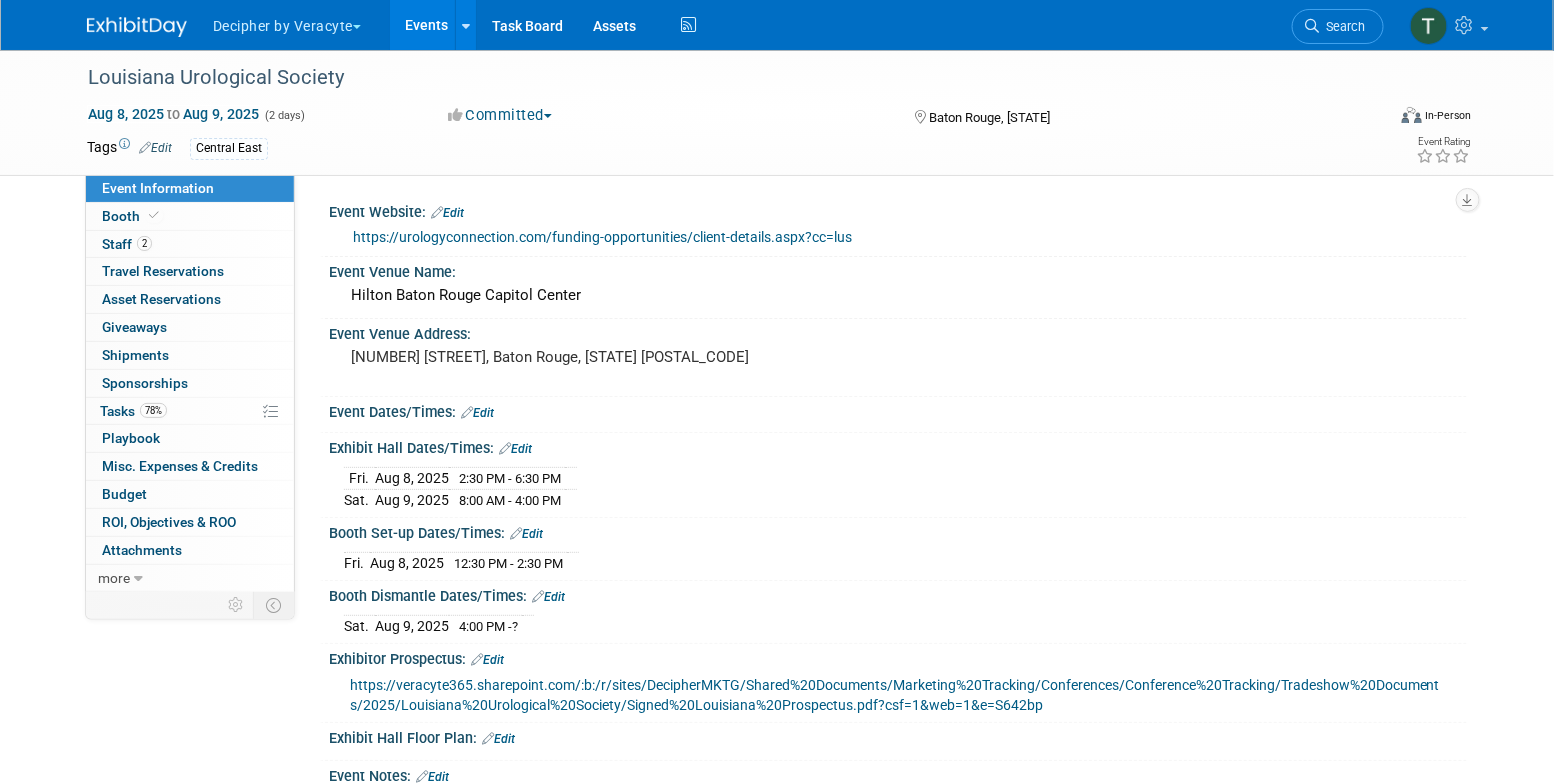 click on "https://urologyconnection.com/funding-opportunities/client-details.aspx?cc=lus" at bounding box center (602, 237) 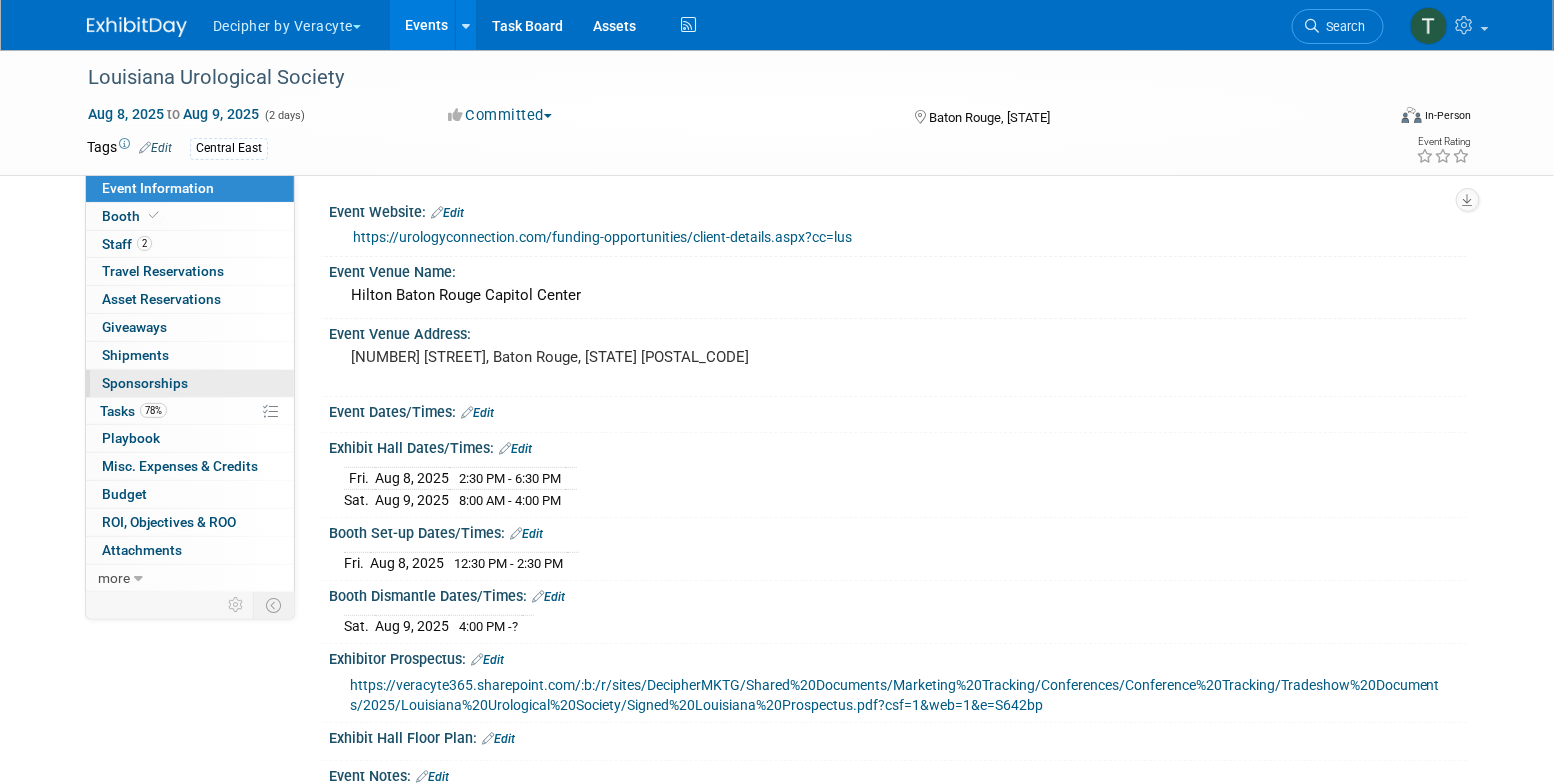 click on "0
Sponsorships 0" at bounding box center [190, 383] 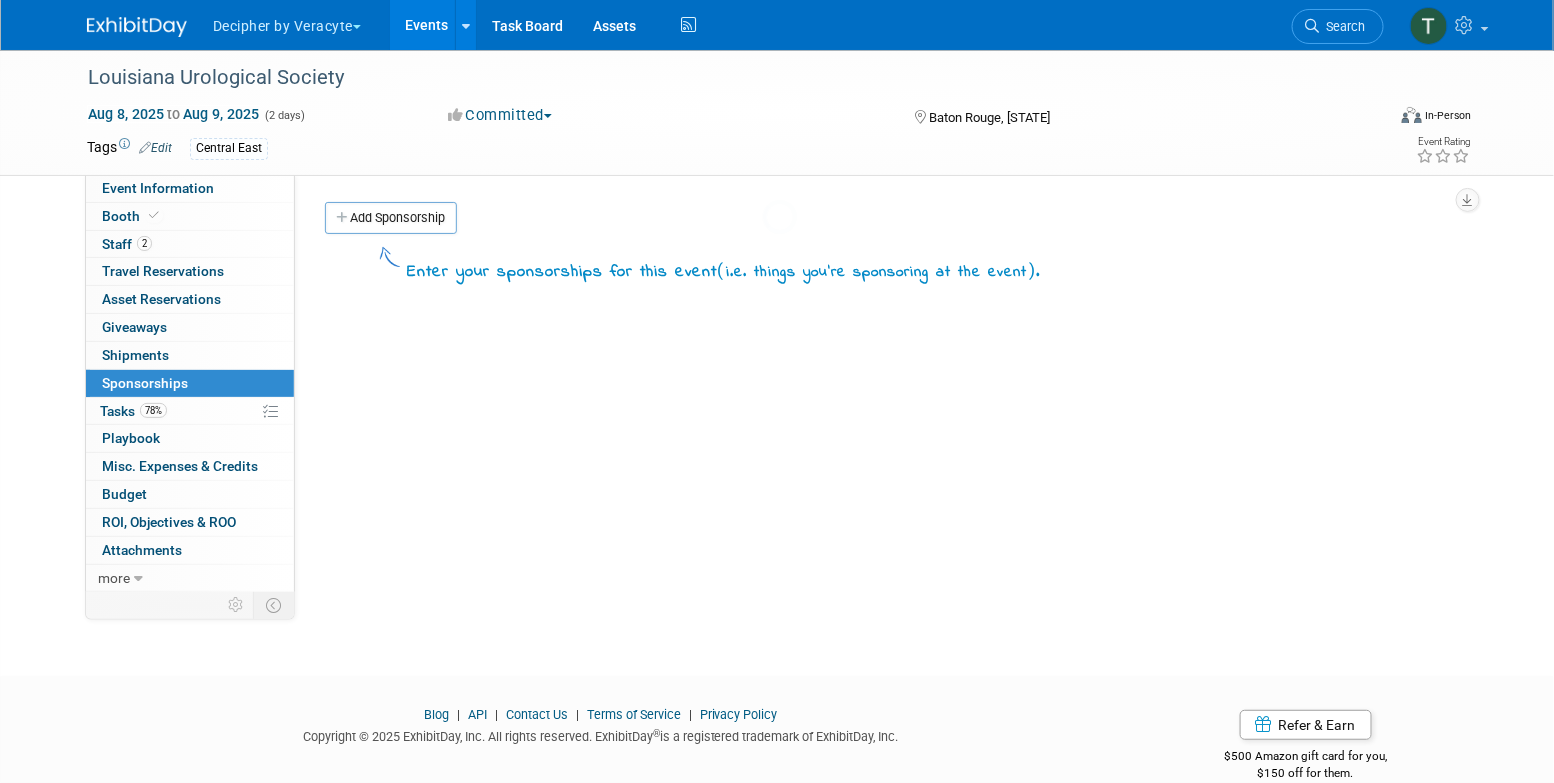 click on "78%
Tasks 78%" at bounding box center [190, 411] 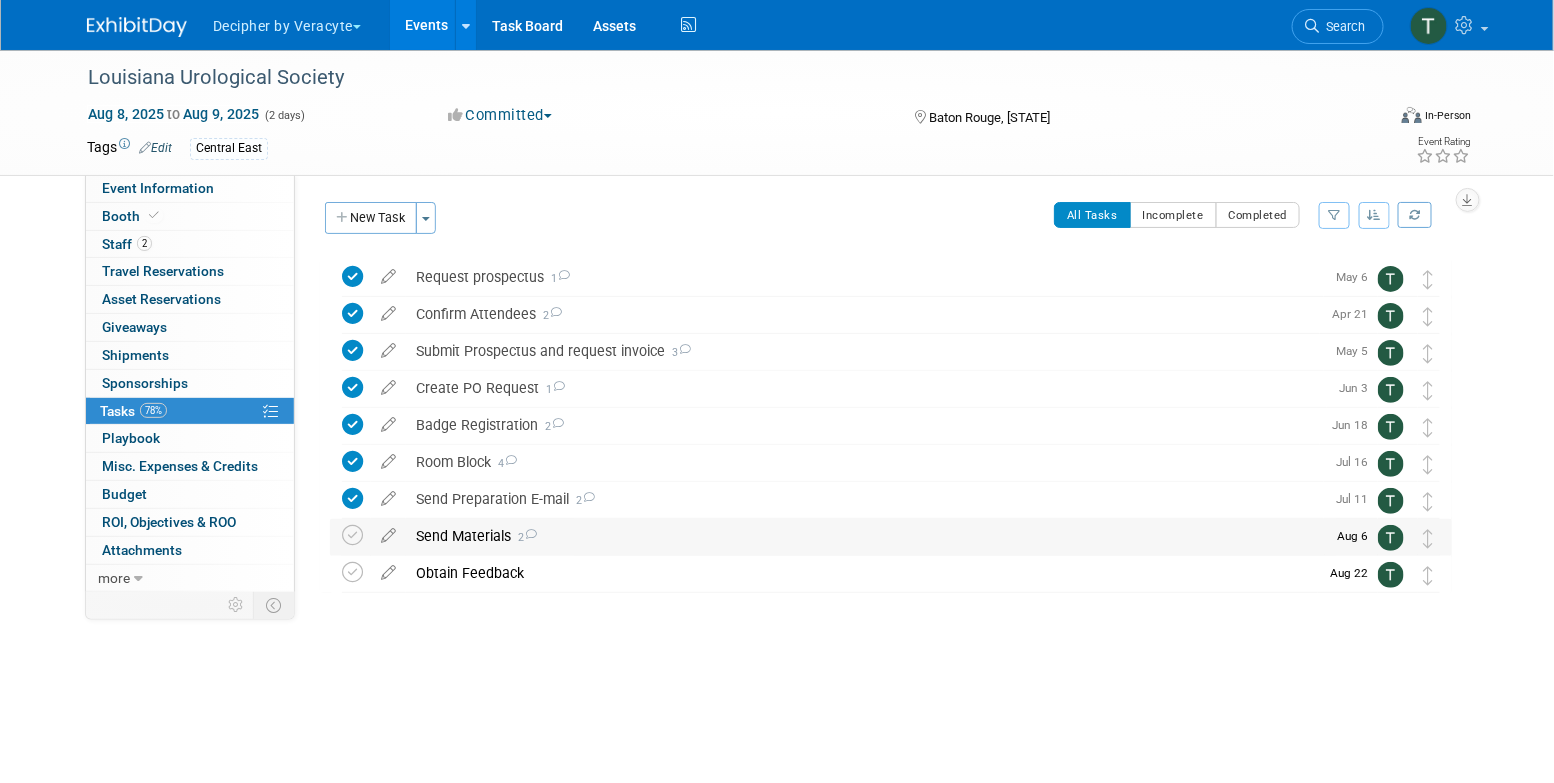 click on "Send Materials
2" at bounding box center [865, 536] 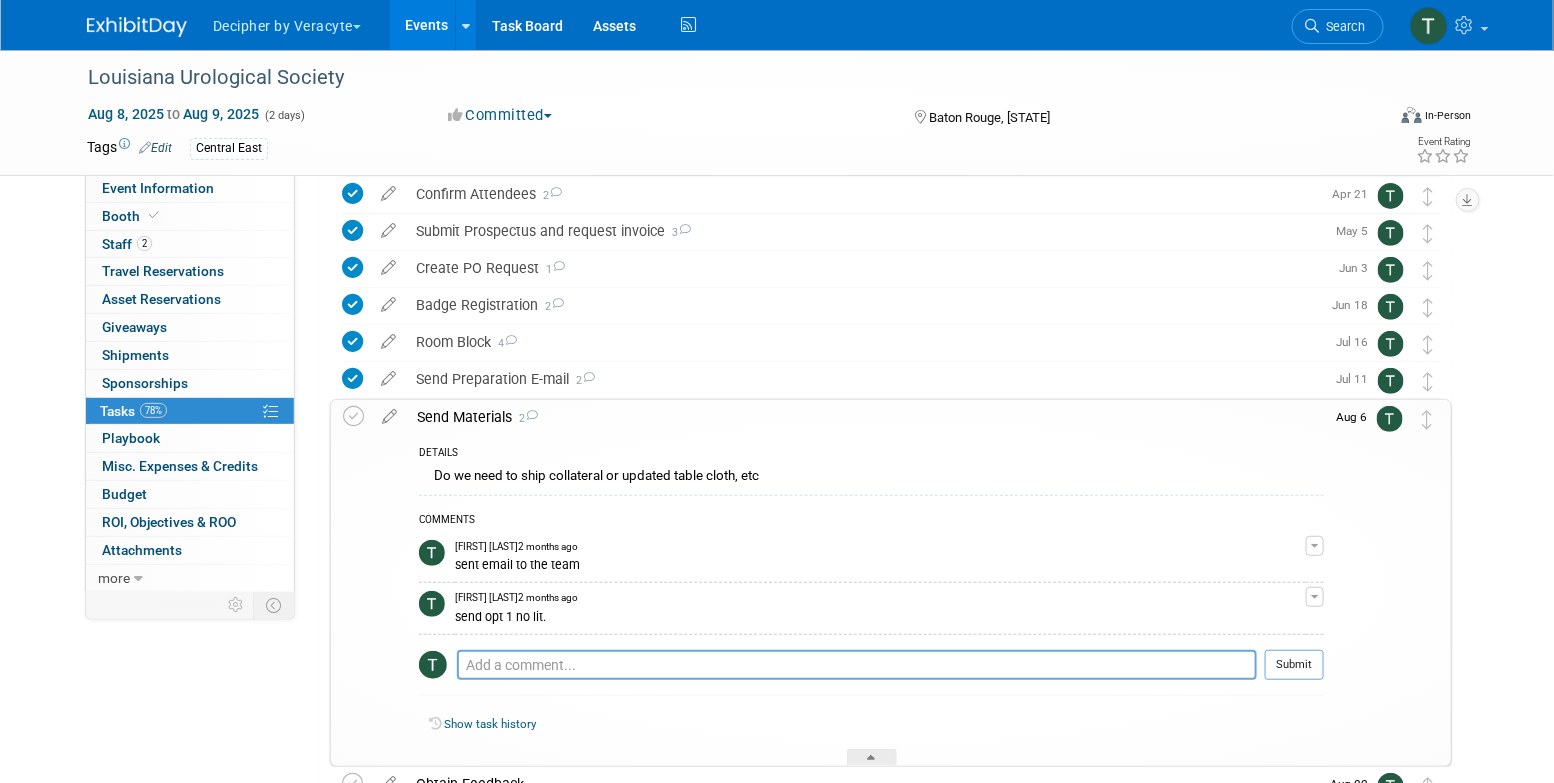 scroll, scrollTop: 122, scrollLeft: 0, axis: vertical 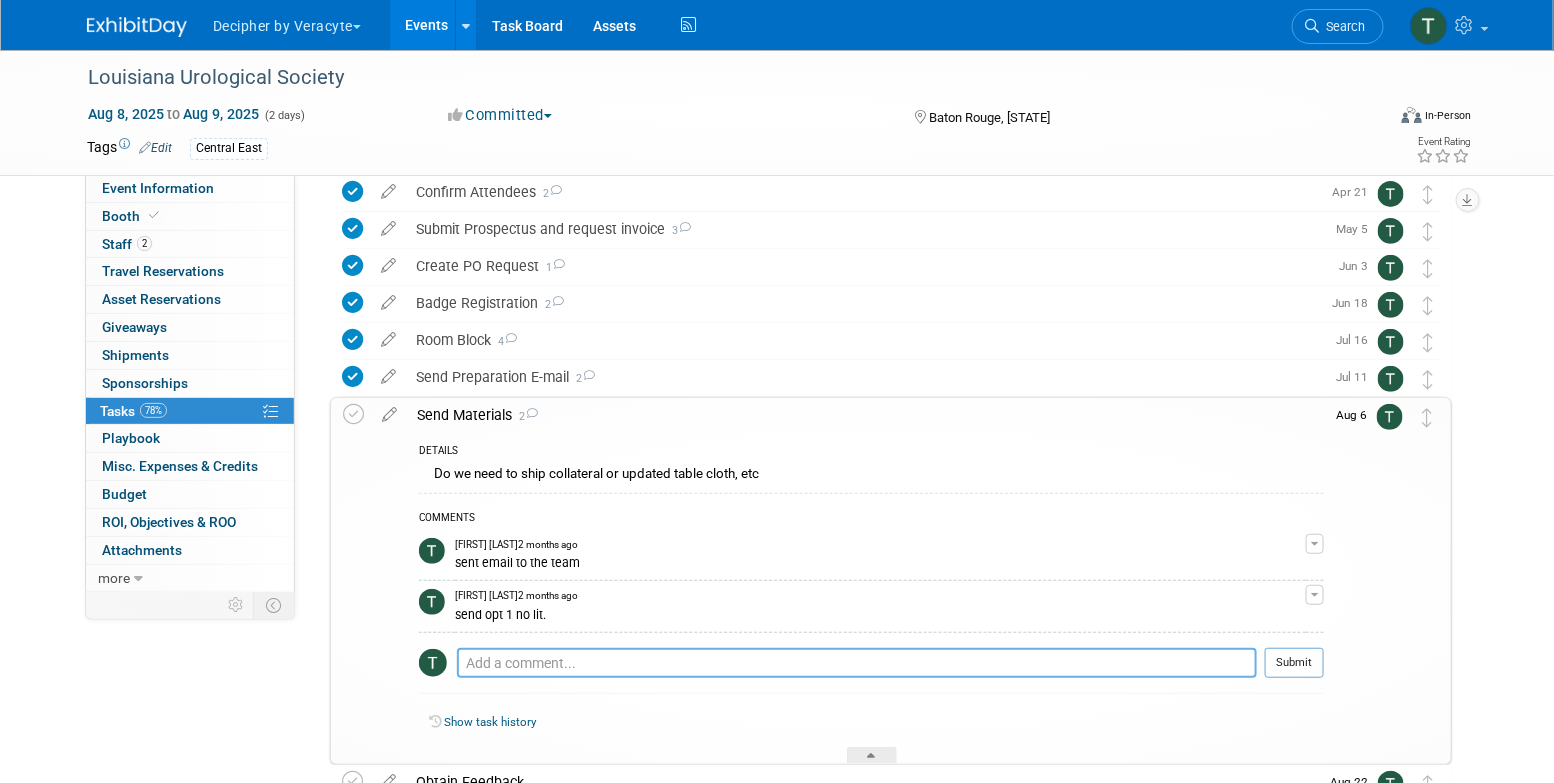 click at bounding box center [857, 663] 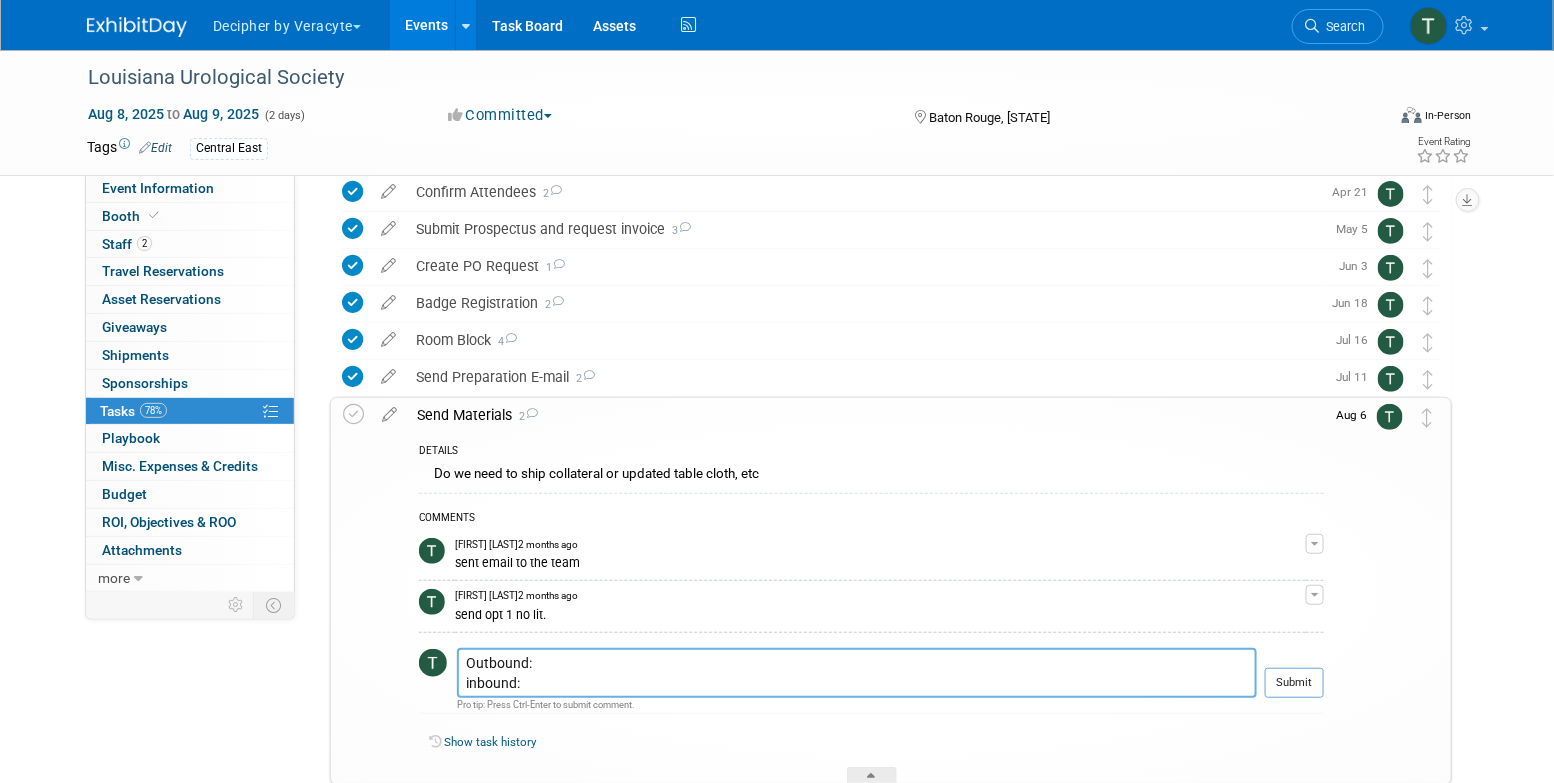 paste on "791880491237" 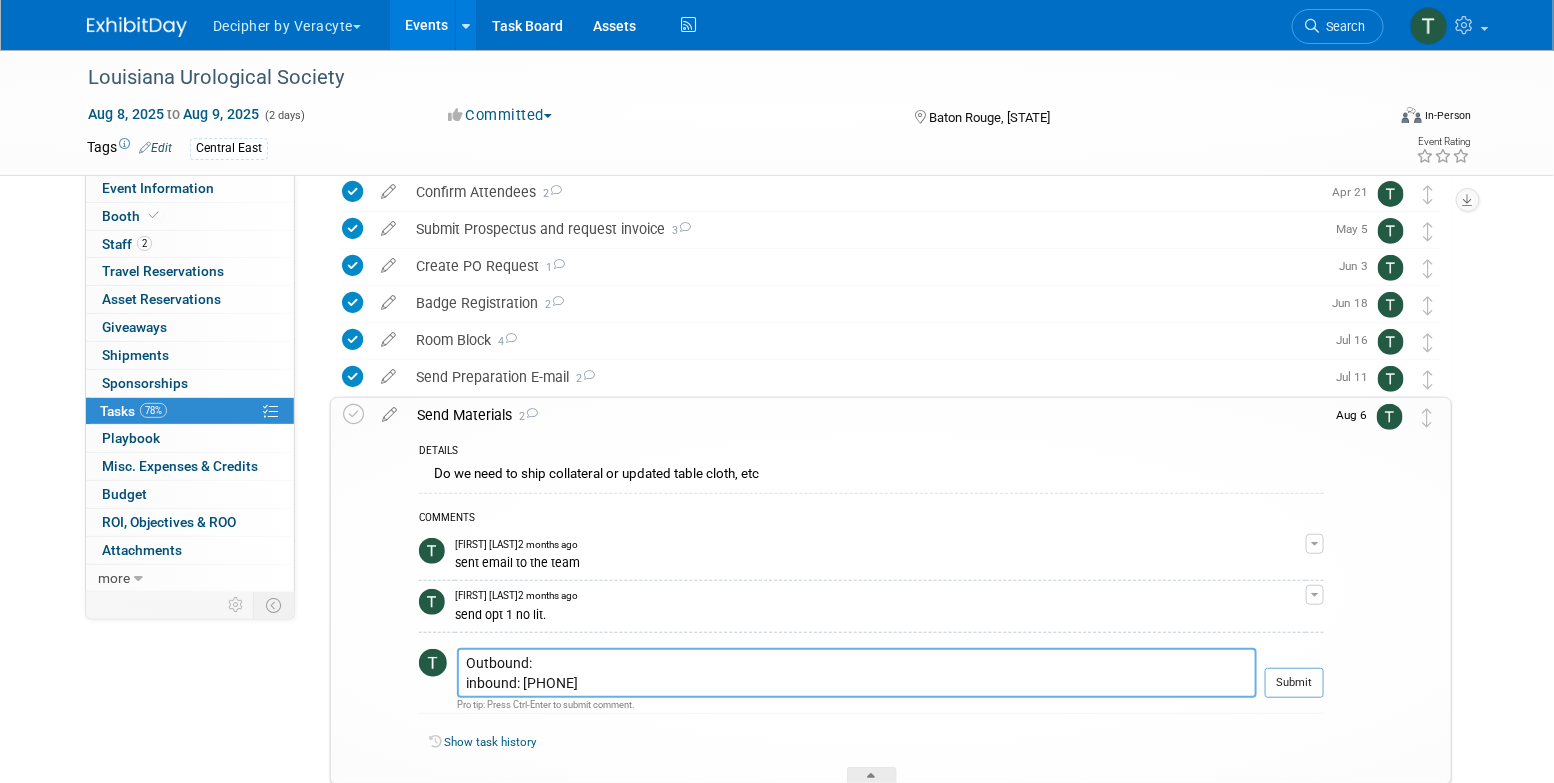 click on "Outbound:
inbound: 791880491237" at bounding box center [857, 673] 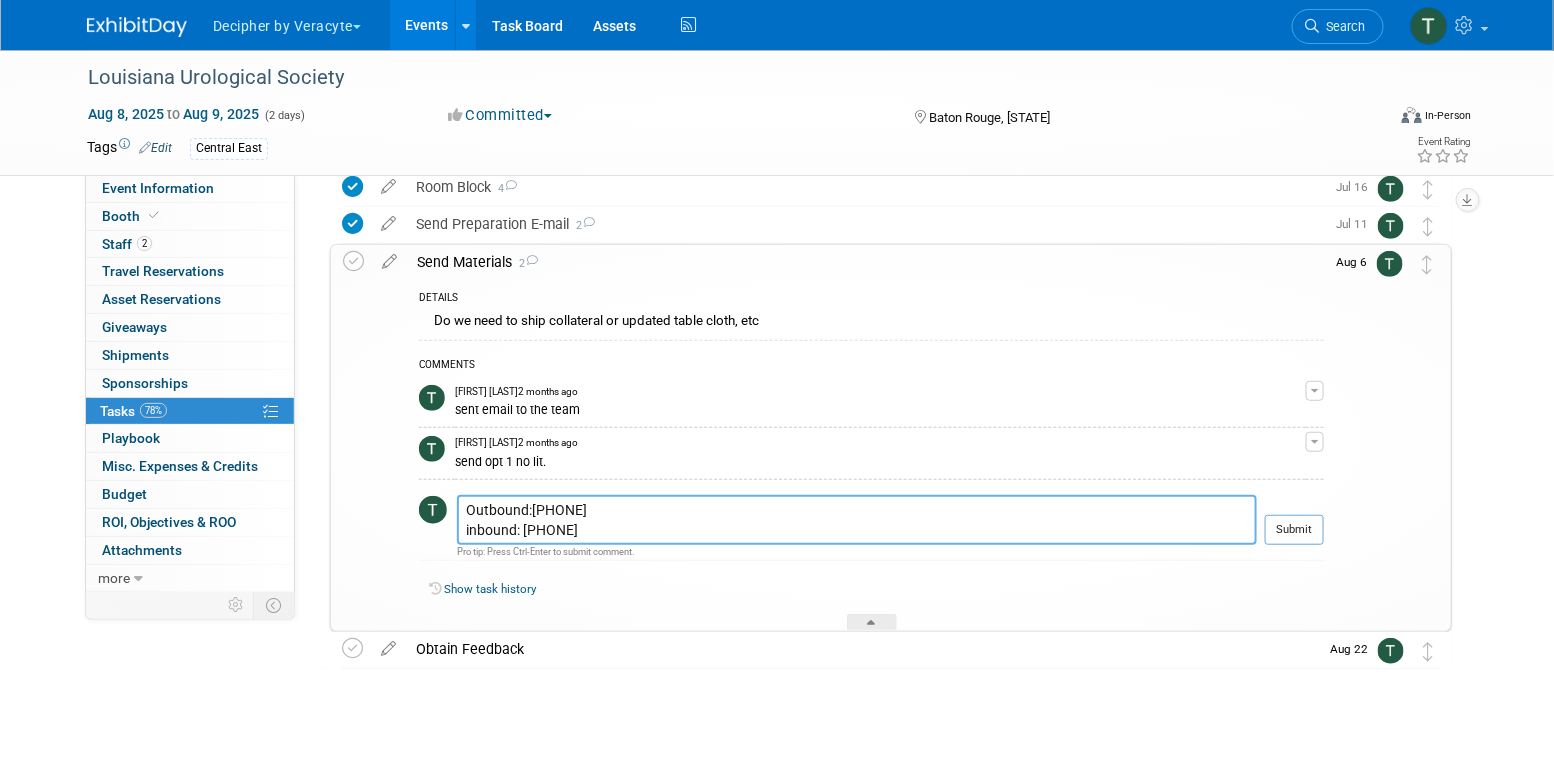 scroll, scrollTop: 282, scrollLeft: 0, axis: vertical 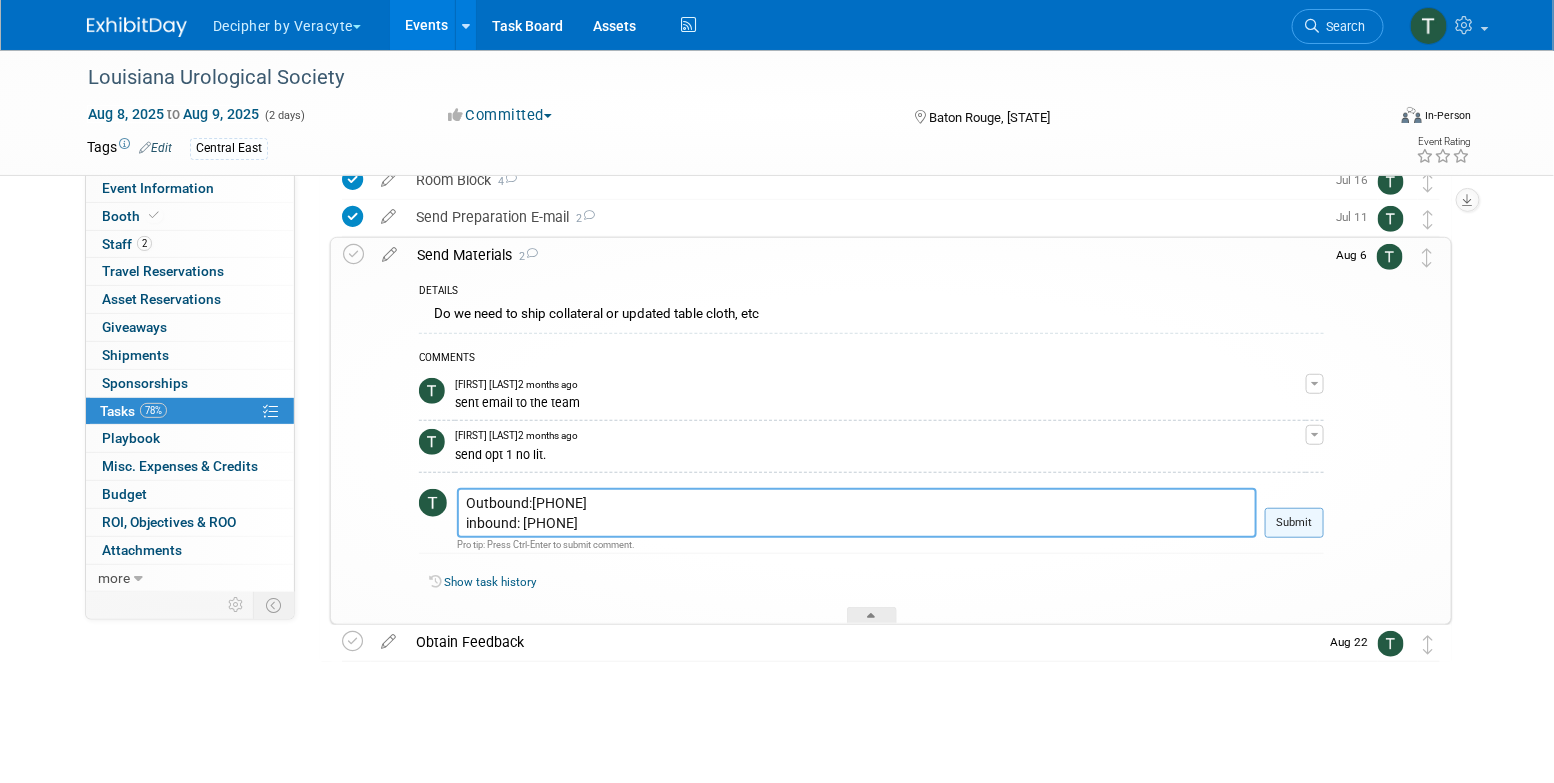 type on "Outbound: 883331831853
inbound: 791880491237" 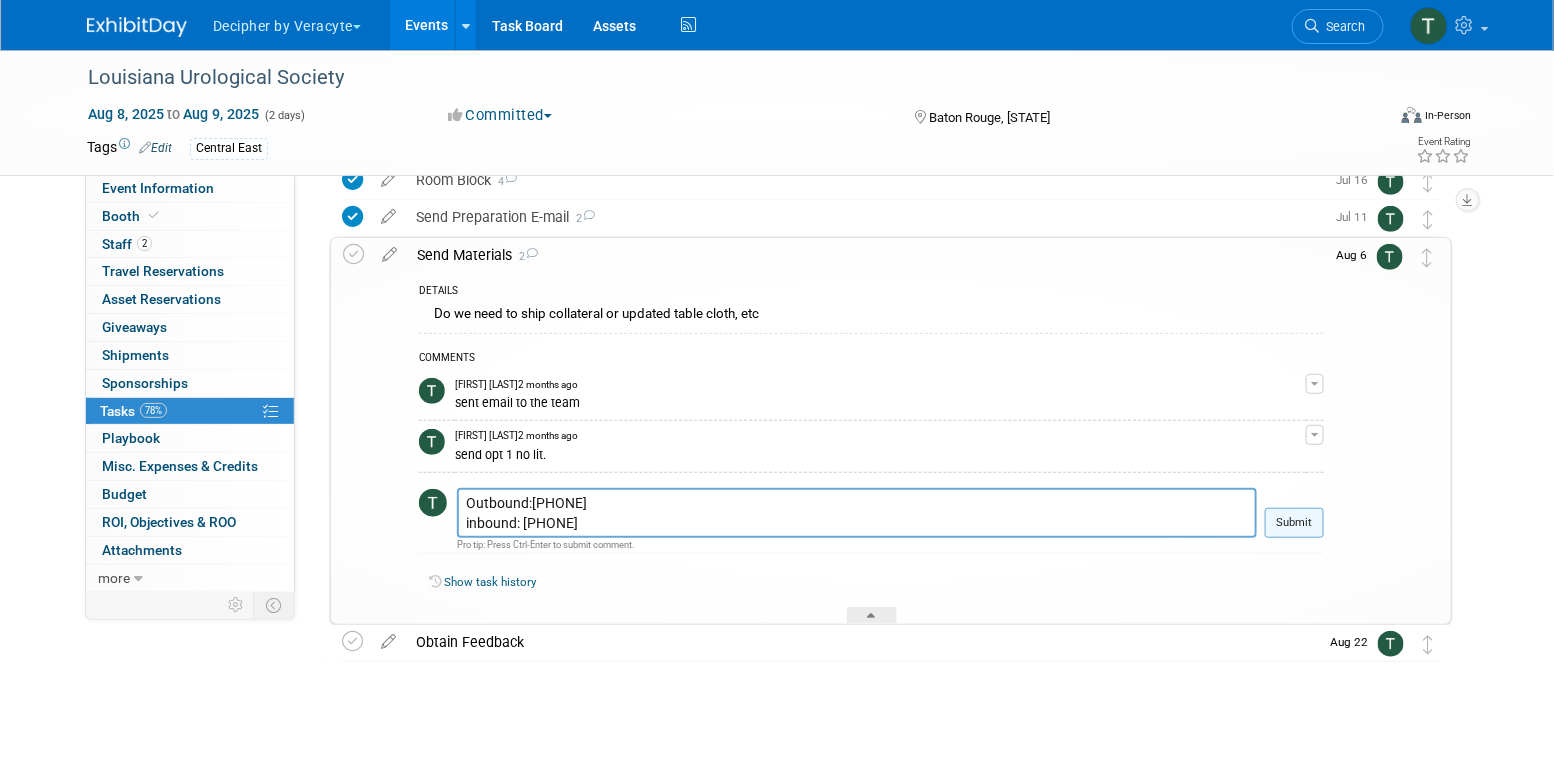 click on "Submit" at bounding box center [1294, 523] 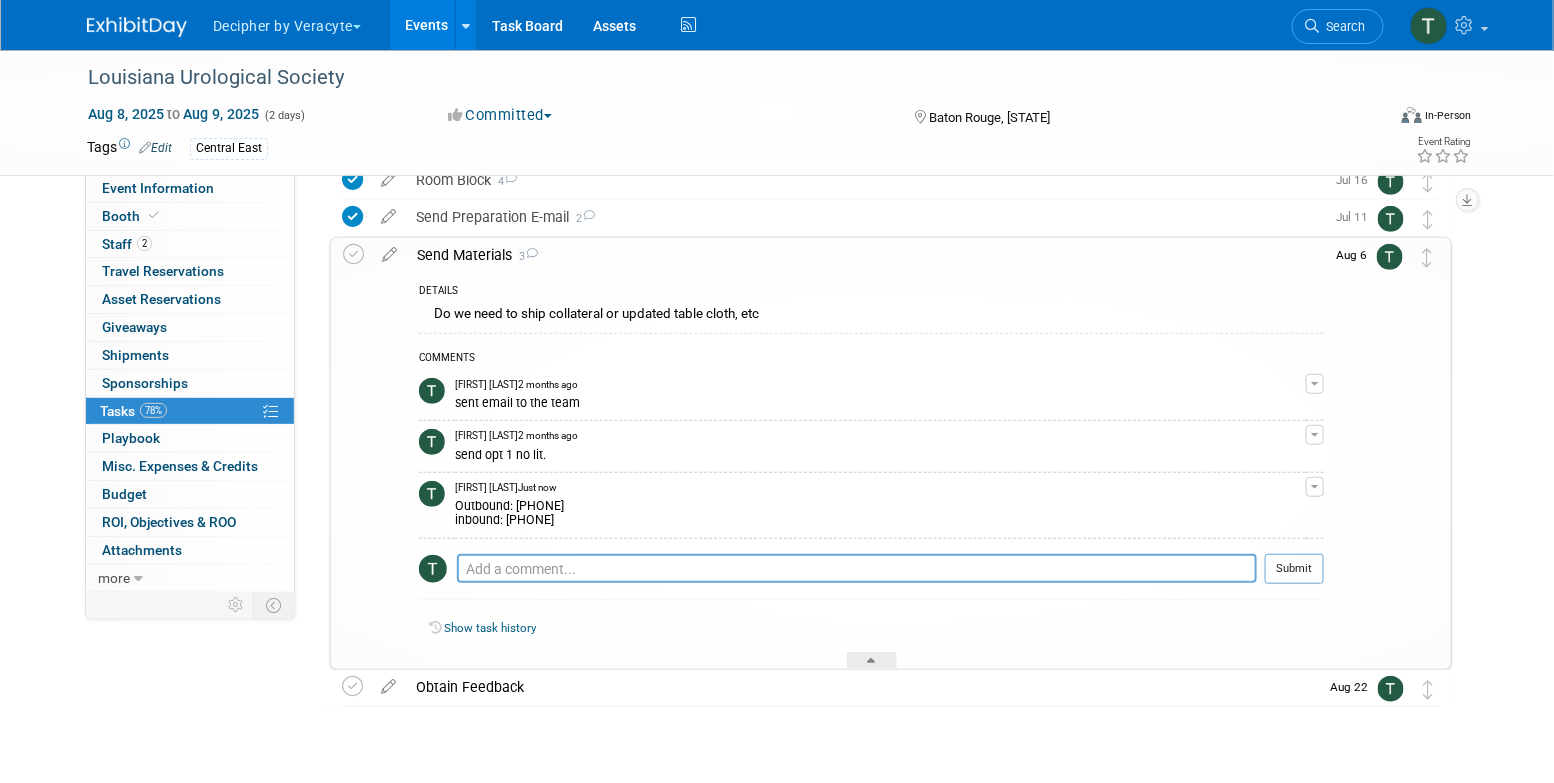 click on "Outbound: 883331831853 inbound: 791880491237" at bounding box center [880, 511] 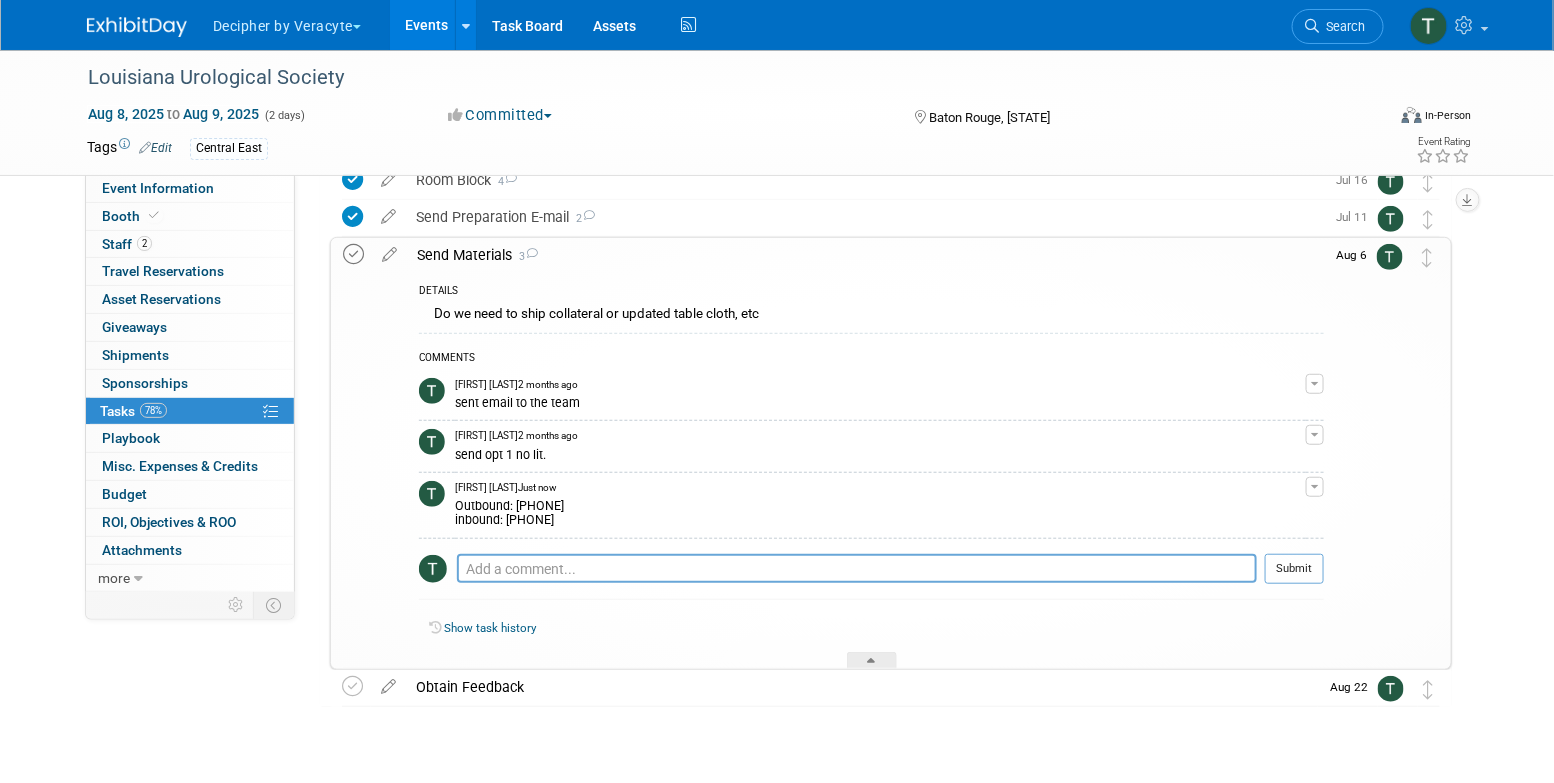 click at bounding box center [353, 254] 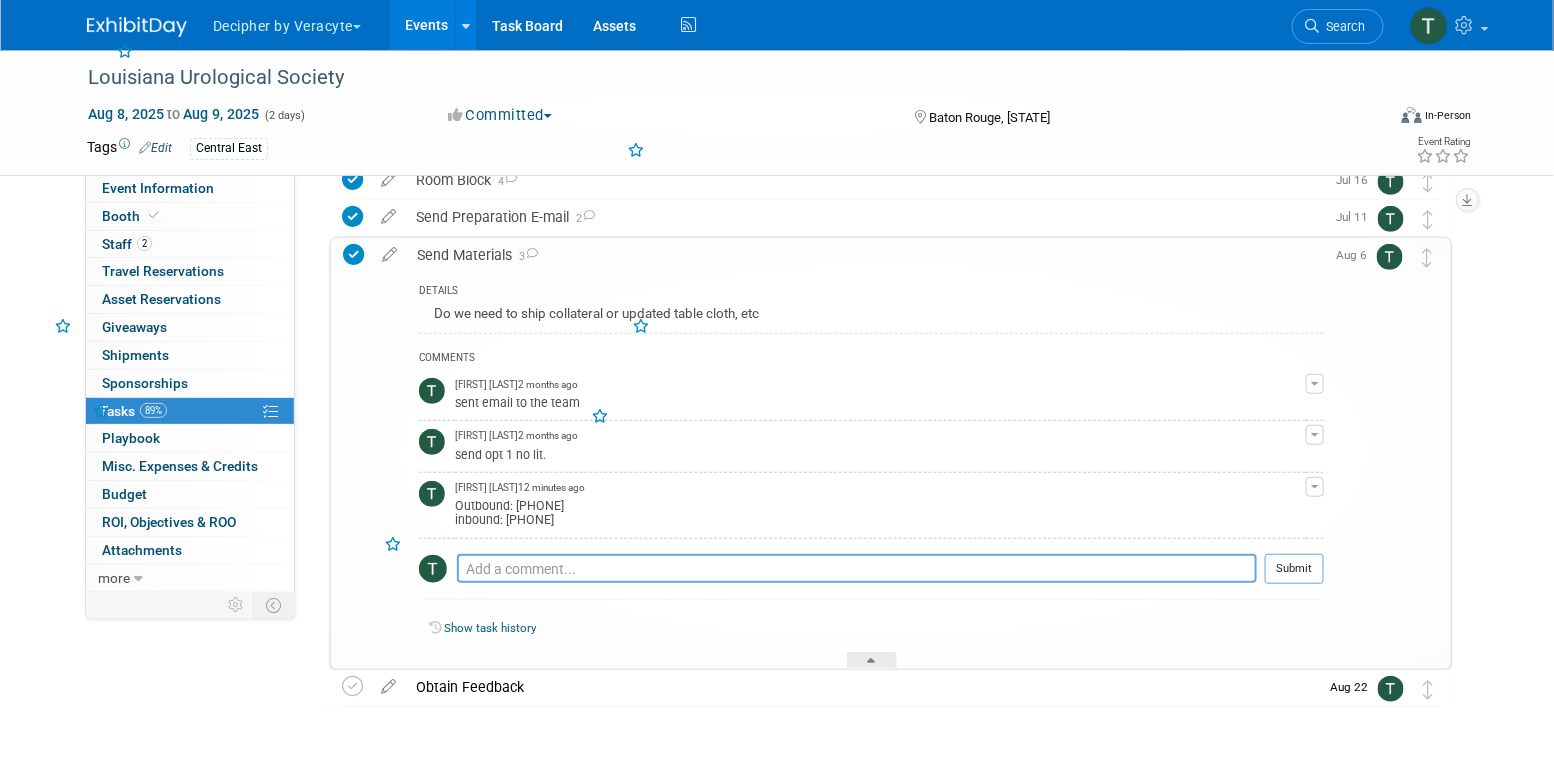 click on "Send Materials
3" at bounding box center [865, 255] 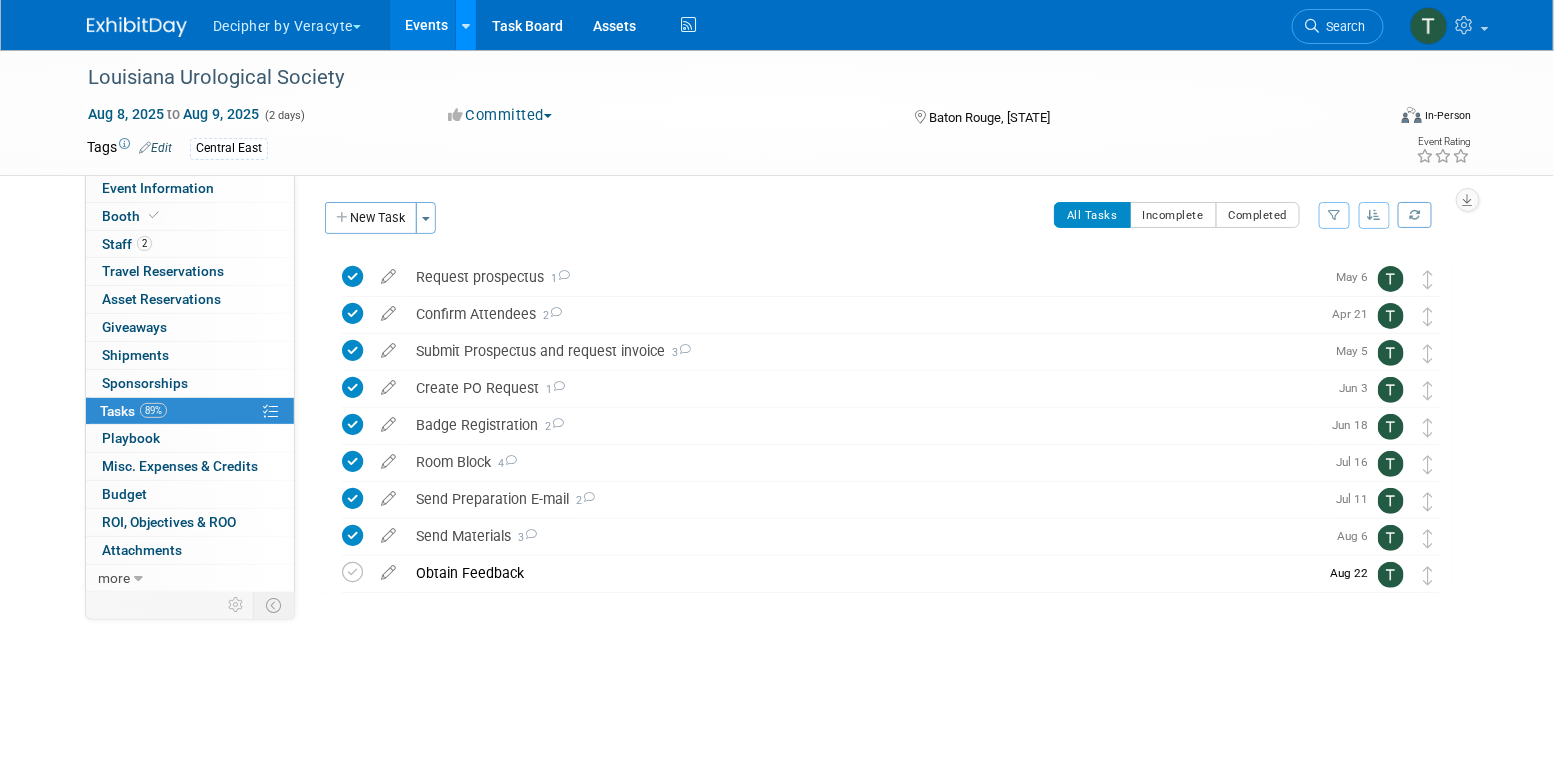 scroll, scrollTop: 0, scrollLeft: 0, axis: both 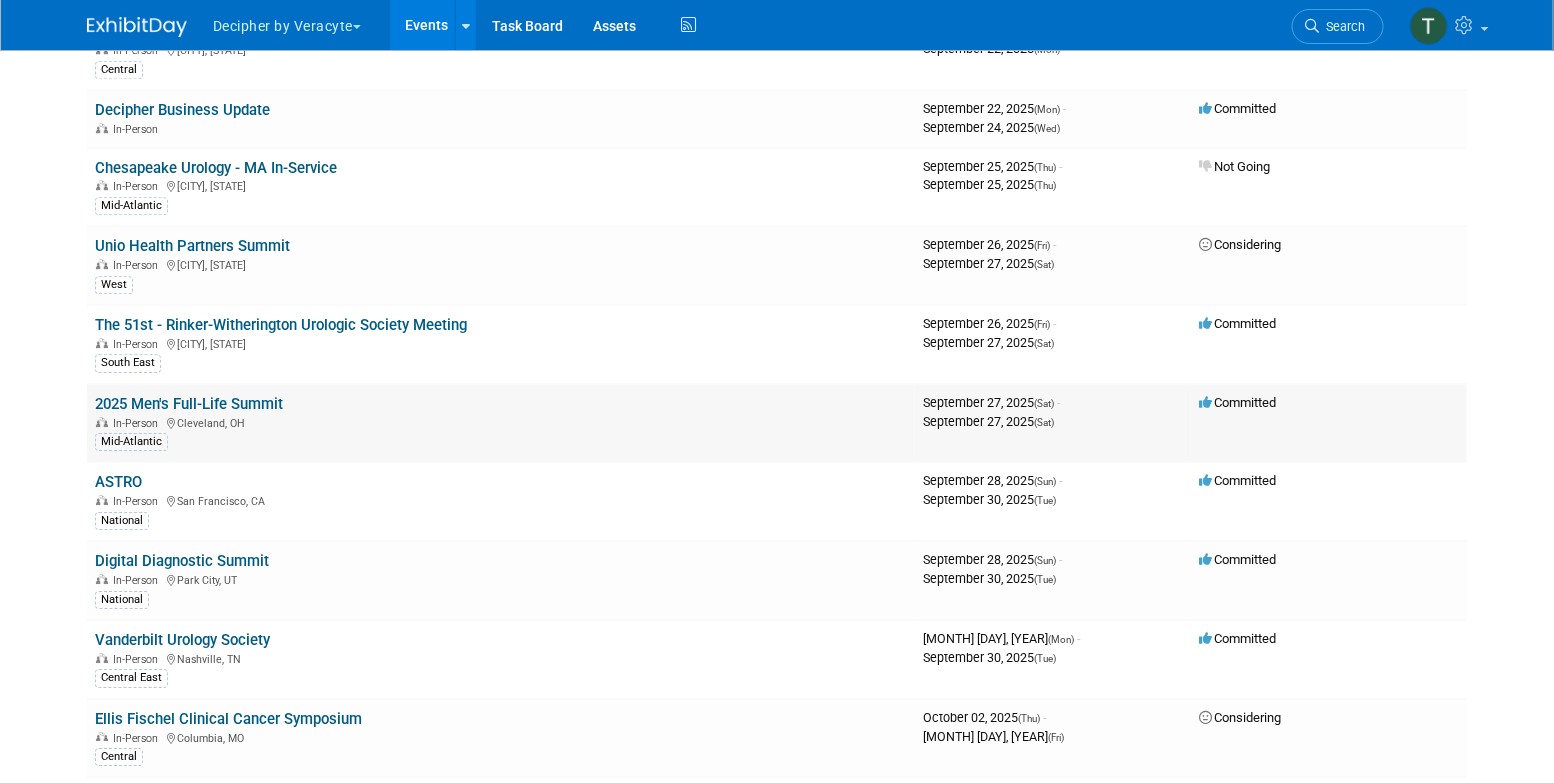click on "2025 Men's Full-Life Summit" at bounding box center (189, 404) 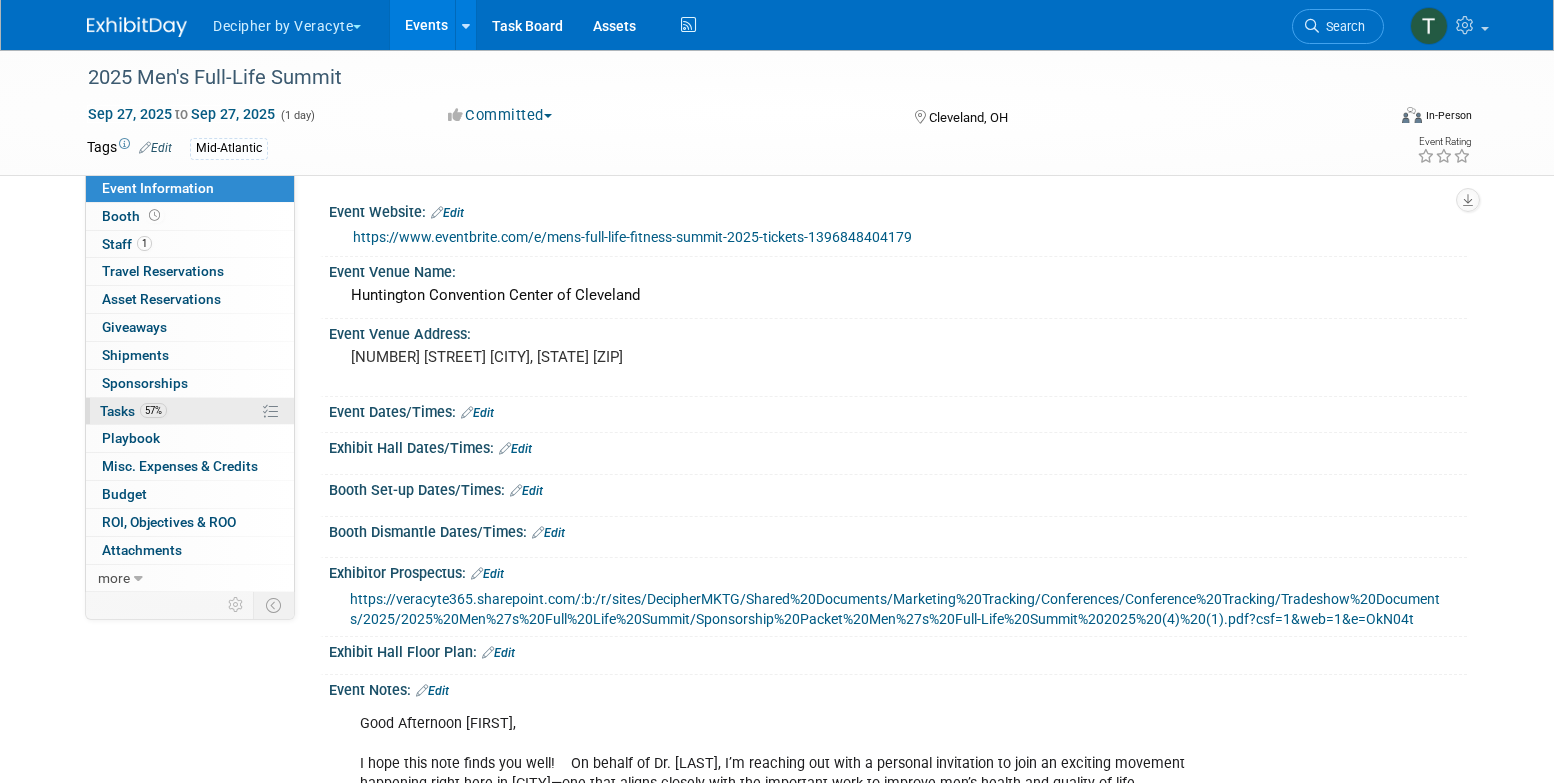 scroll, scrollTop: 0, scrollLeft: 0, axis: both 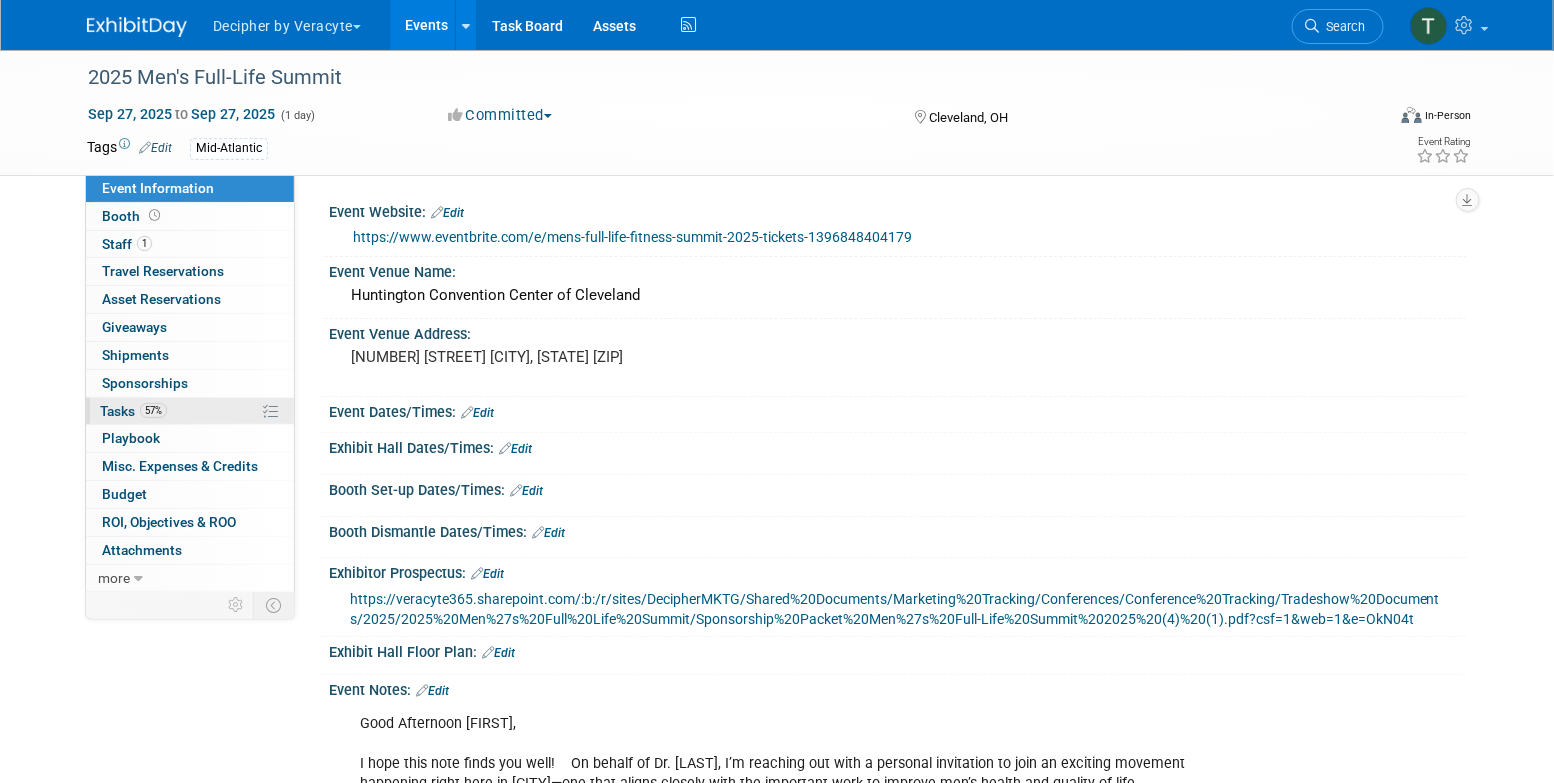 click on "57%
Tasks 57%" at bounding box center (190, 411) 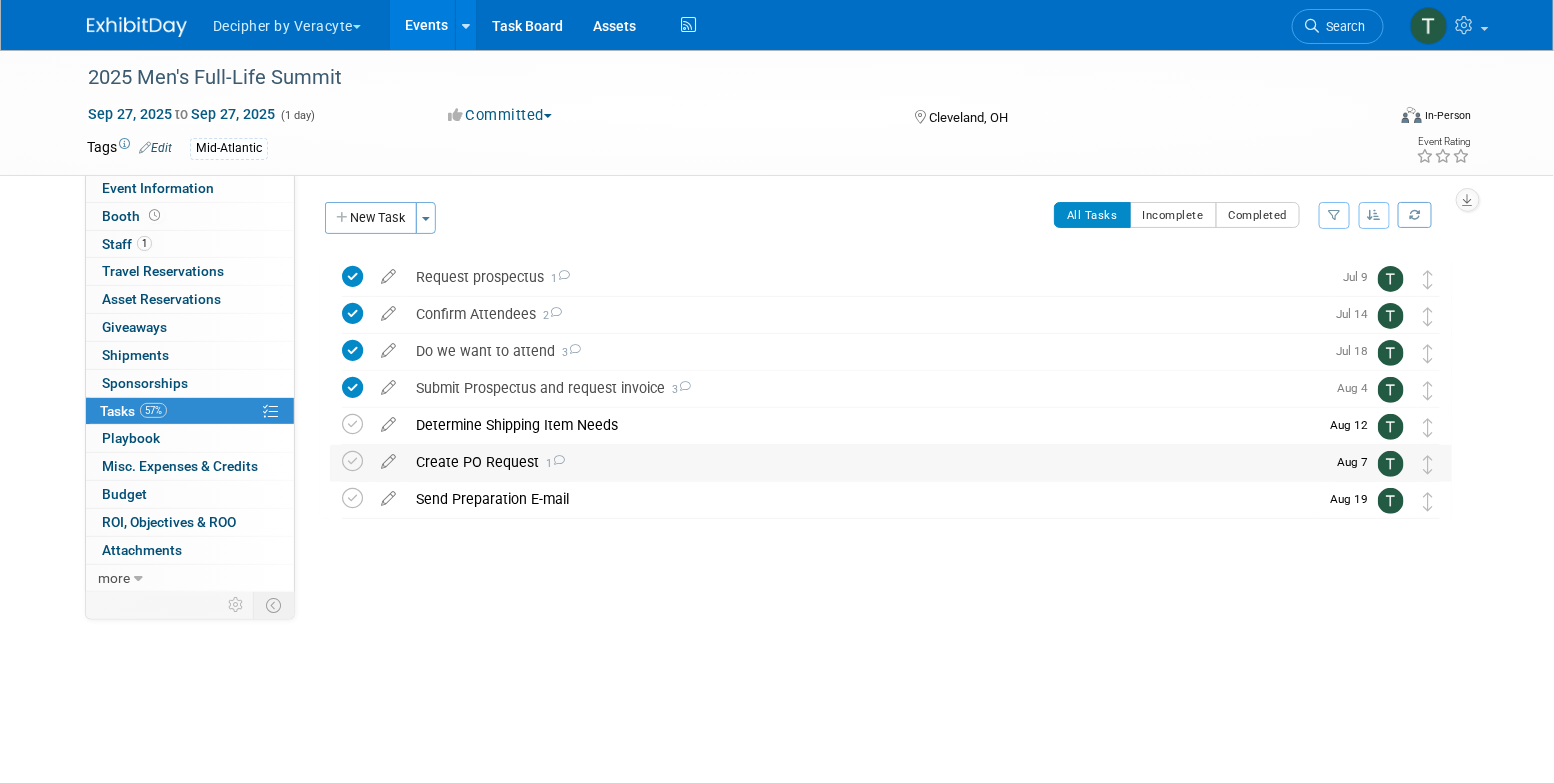 click on "Create PO Request
1" at bounding box center (865, 462) 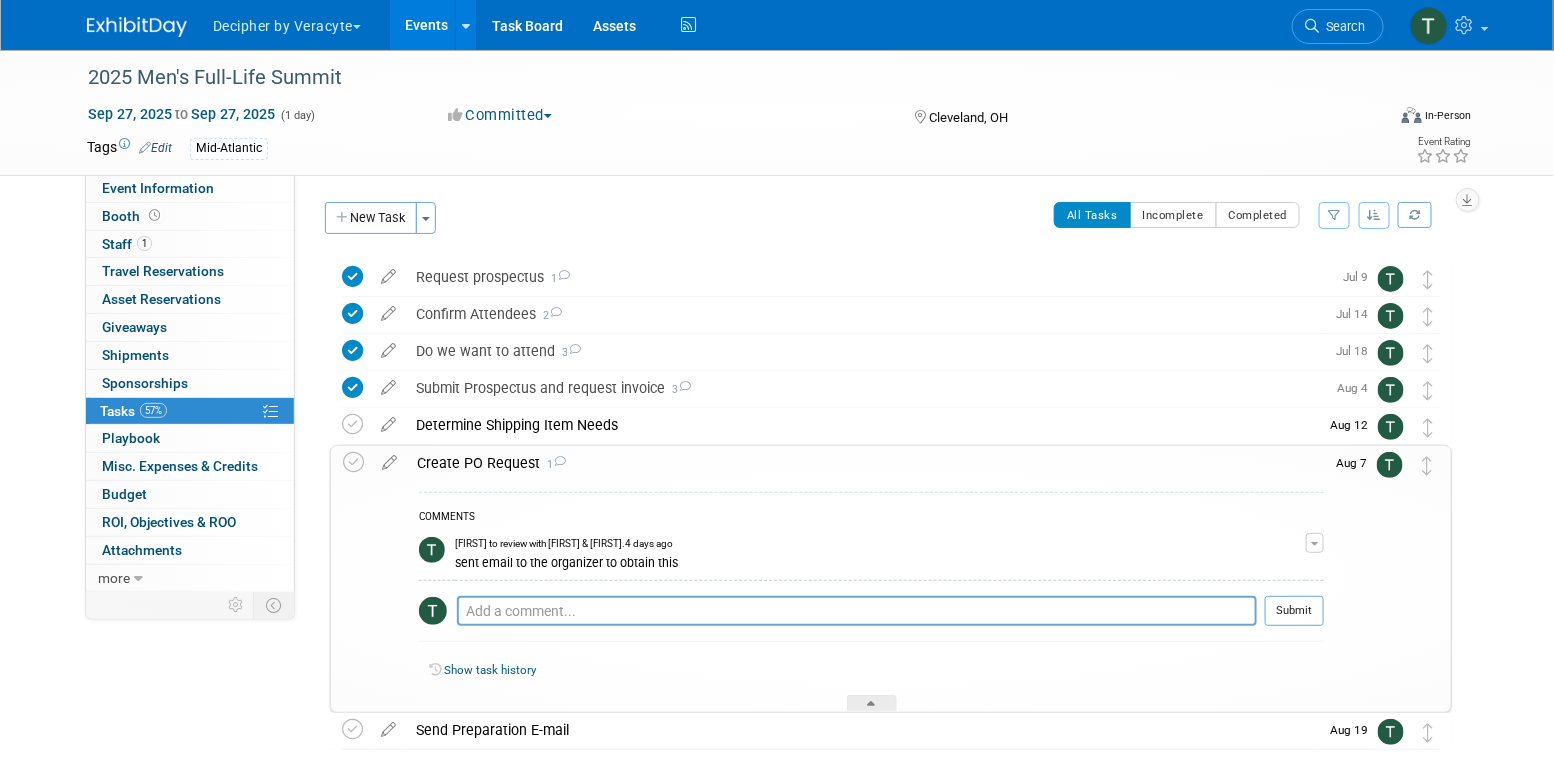 click on "Create PO Request
1" at bounding box center (865, 463) 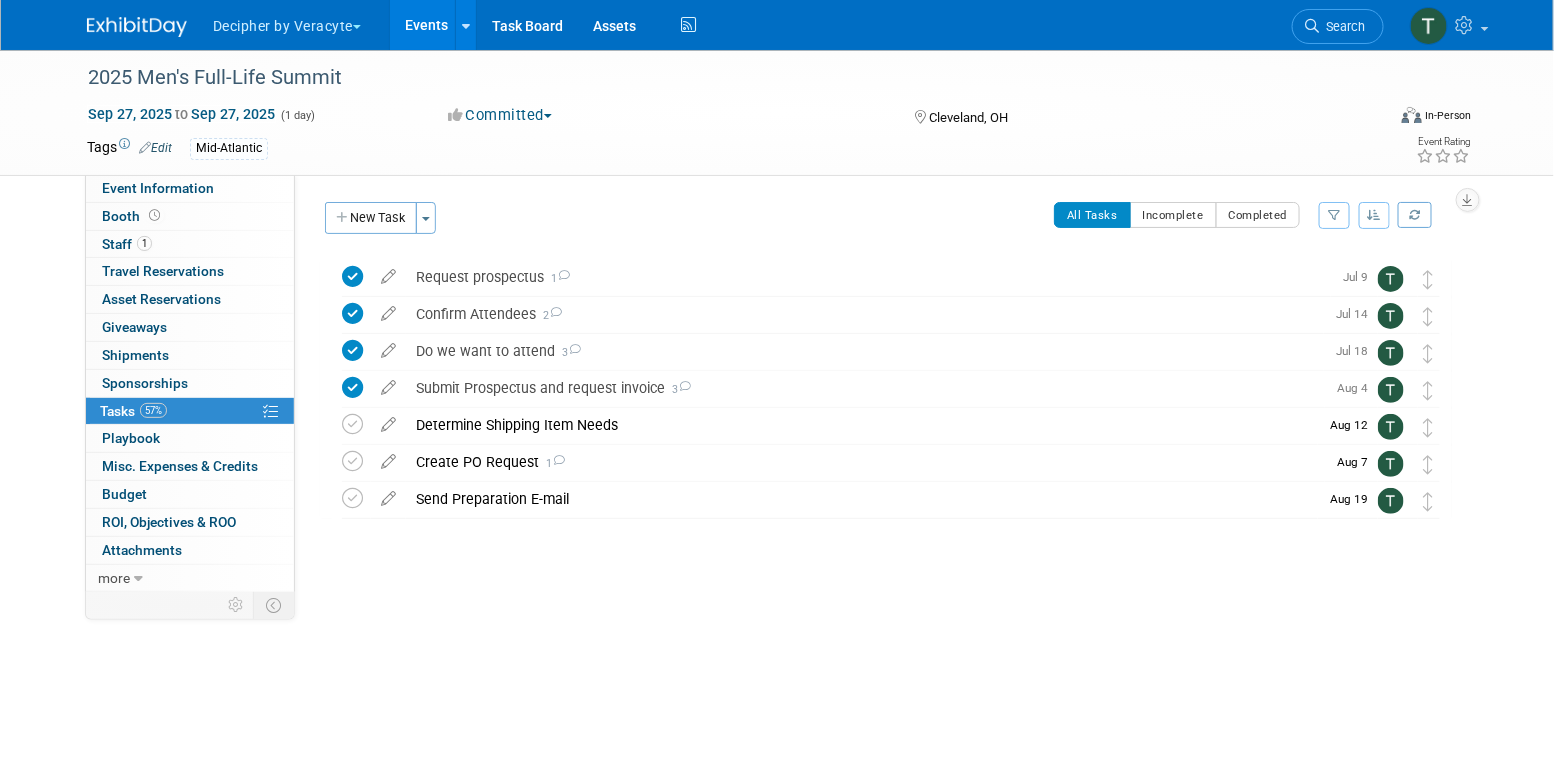 click on "Events" at bounding box center [426, 25] 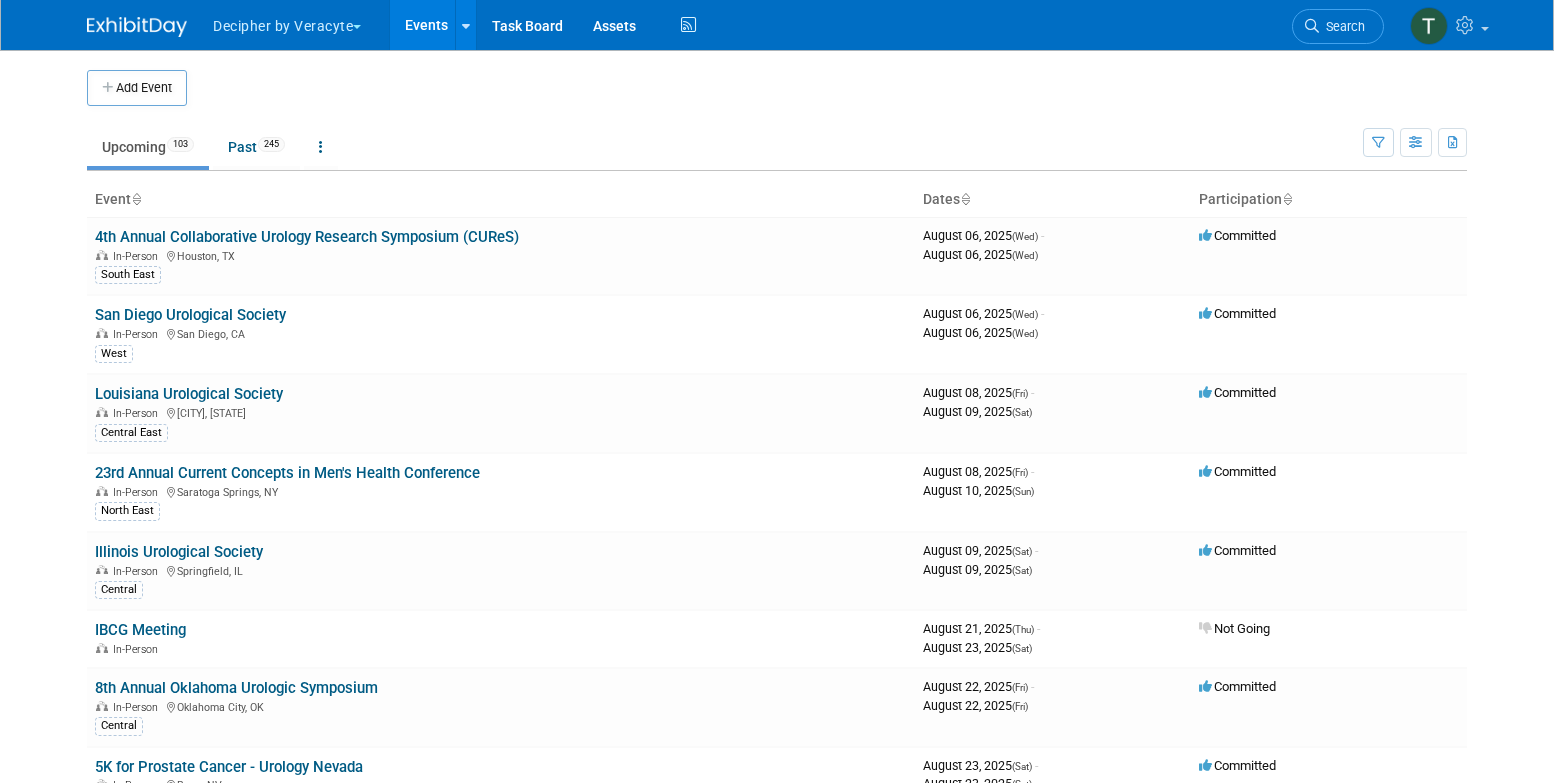 scroll, scrollTop: 0, scrollLeft: 0, axis: both 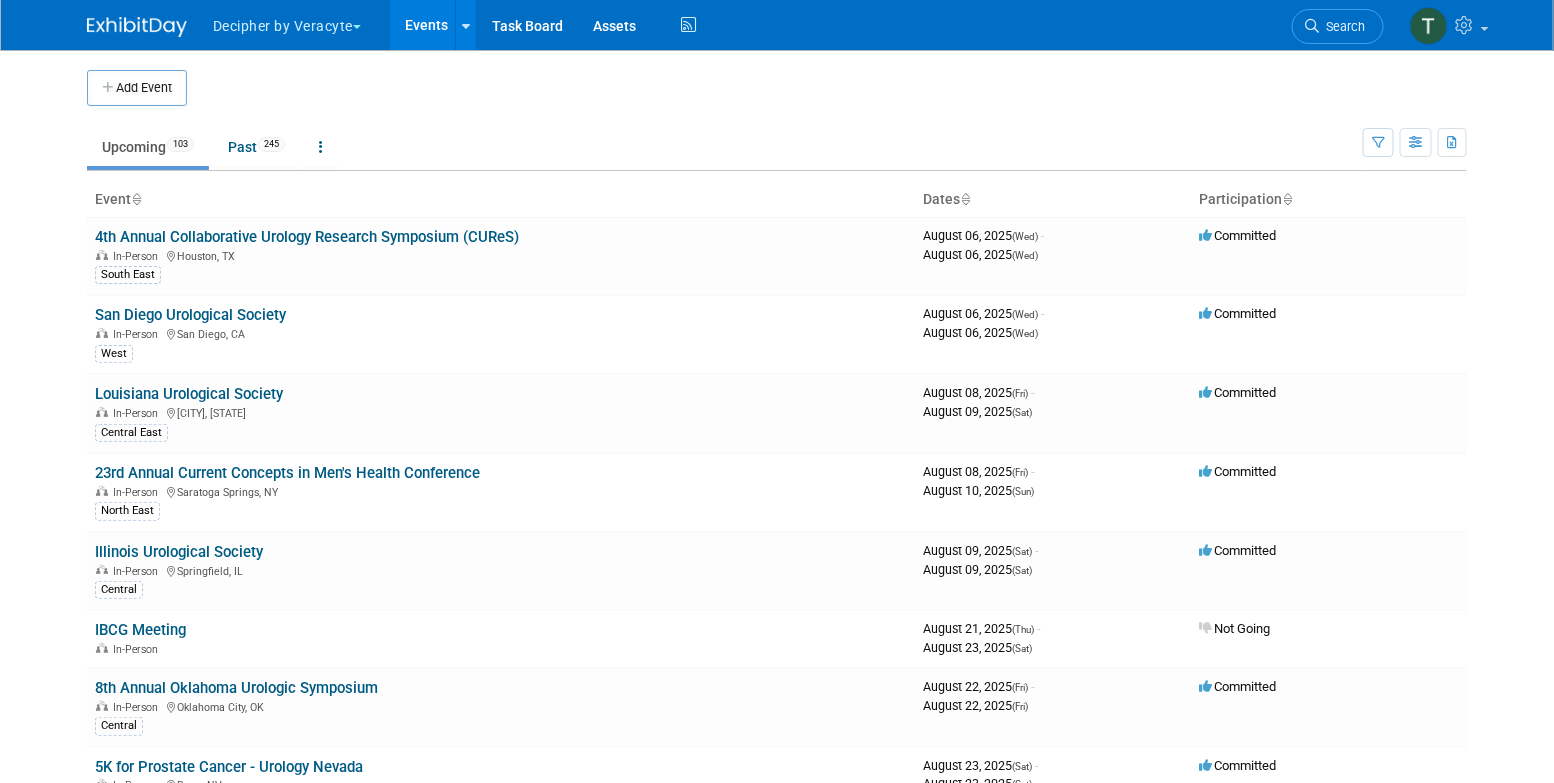 click on "Add Event" at bounding box center (777, 78) 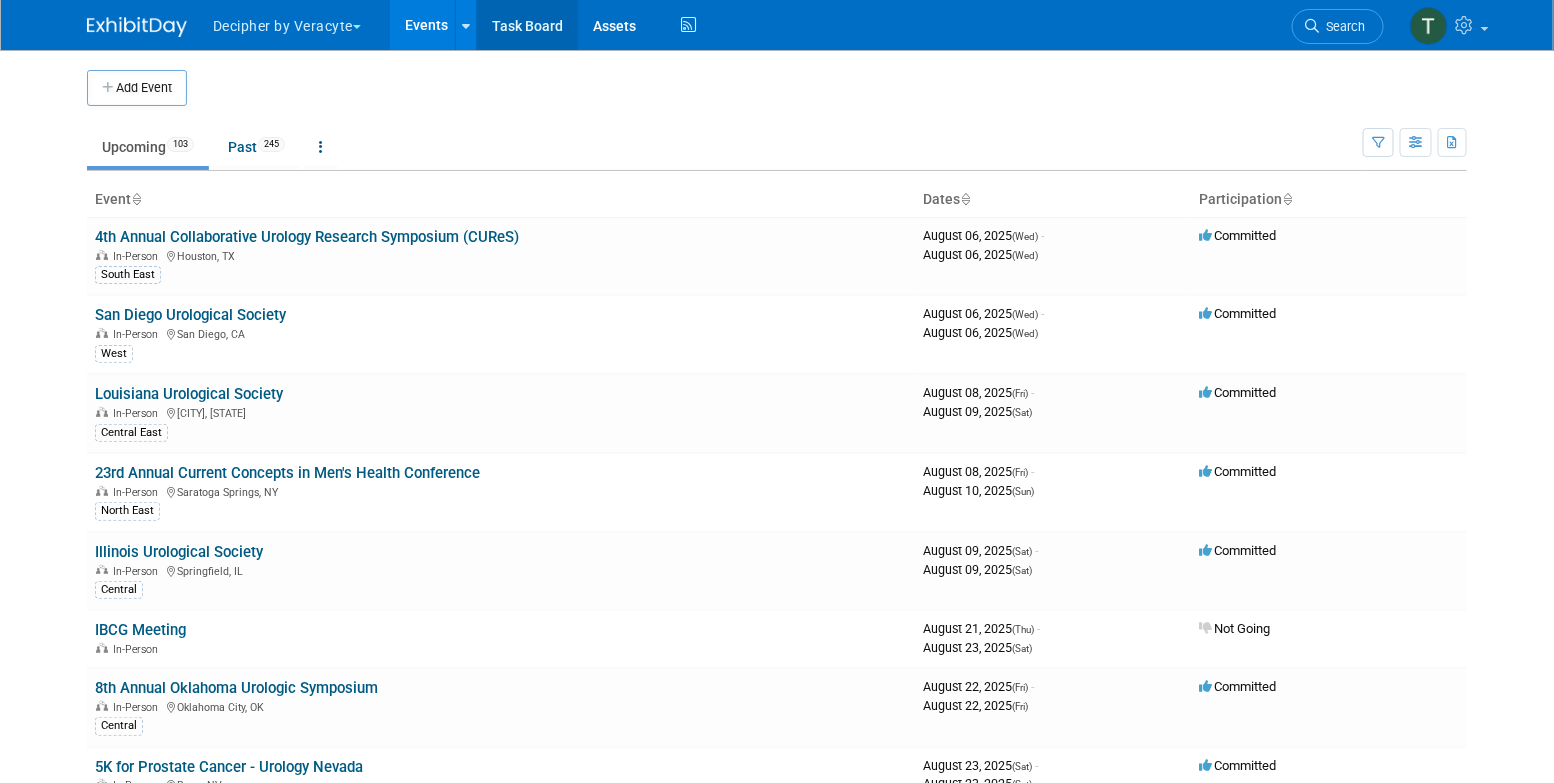 click on "Task Board" at bounding box center [527, 25] 